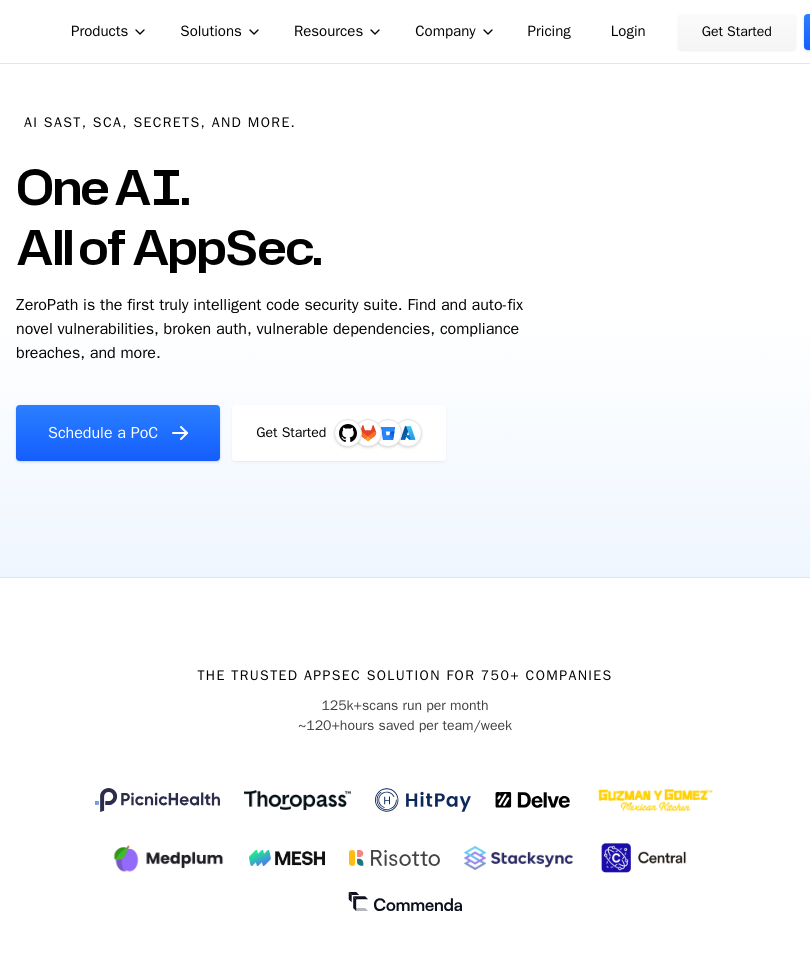 scroll, scrollTop: 46, scrollLeft: 0, axis: vertical 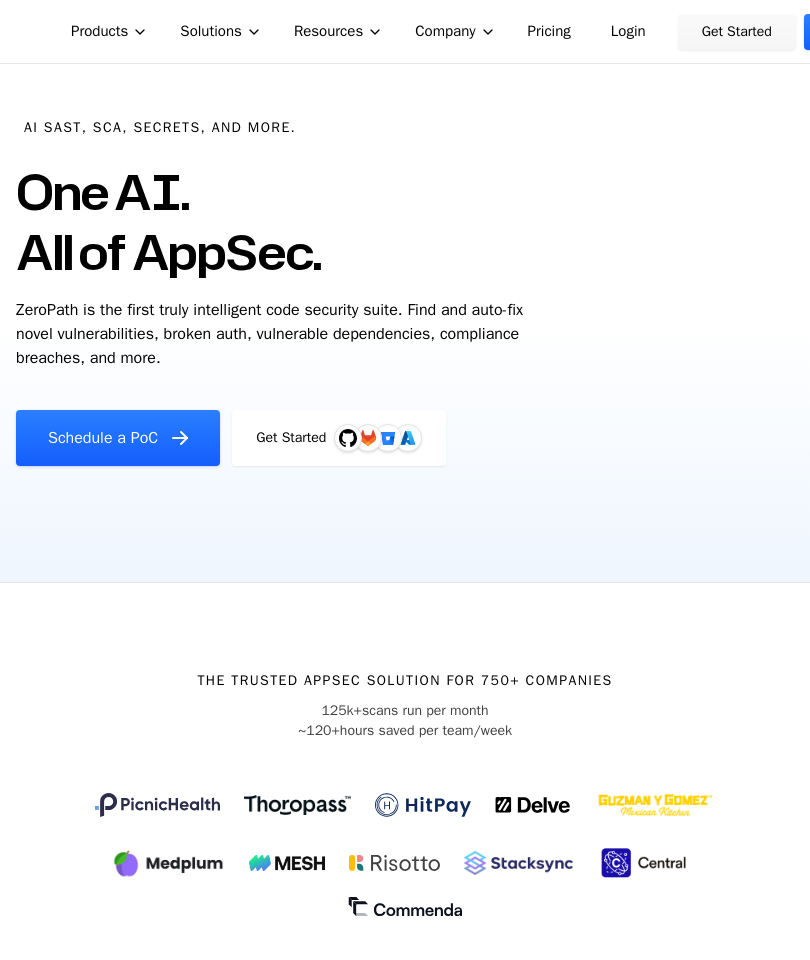 click on "Pricing" at bounding box center (549, 31) 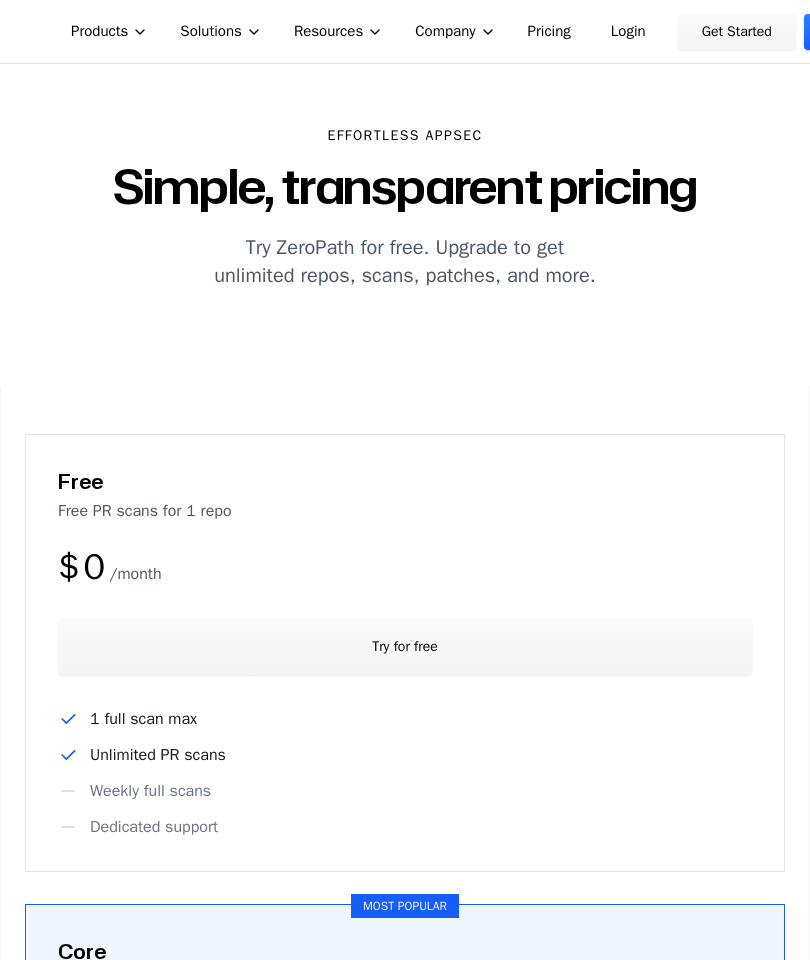 scroll, scrollTop: 0, scrollLeft: 0, axis: both 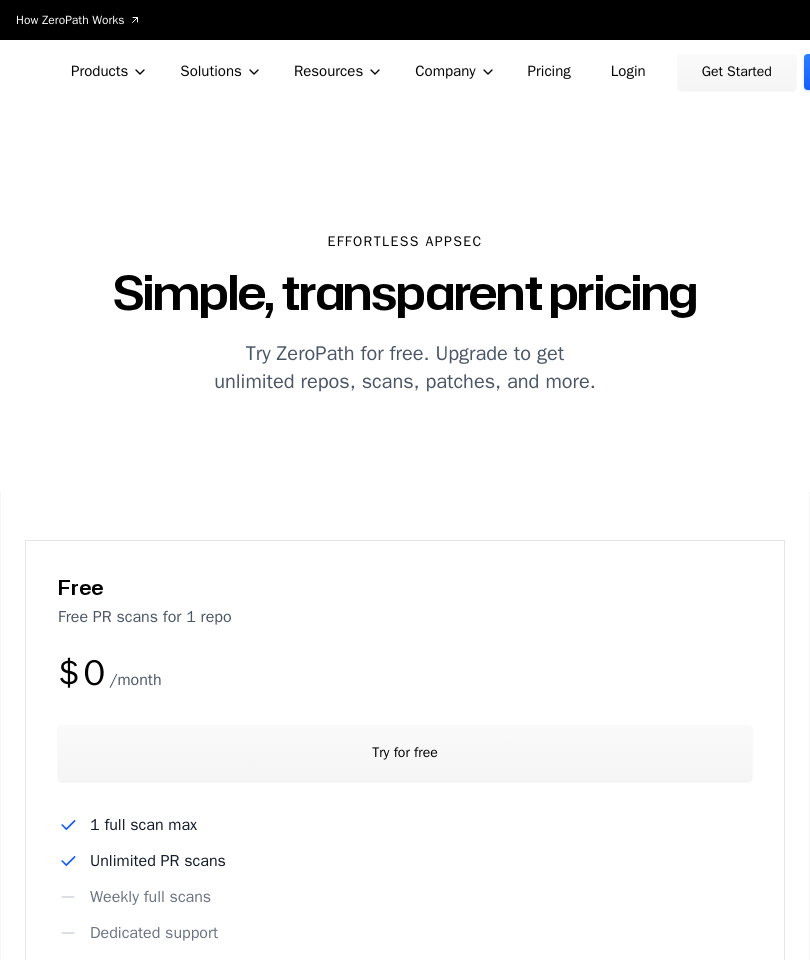 click on "Products" at bounding box center [109, 71] 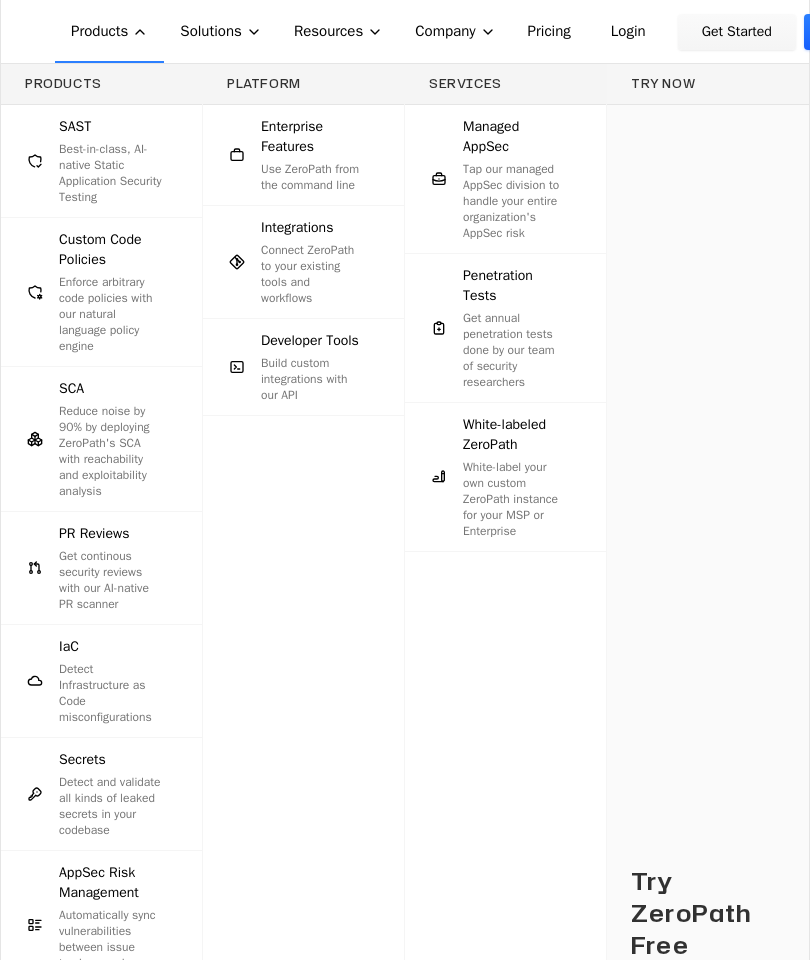 scroll, scrollTop: 1399, scrollLeft: 0, axis: vertical 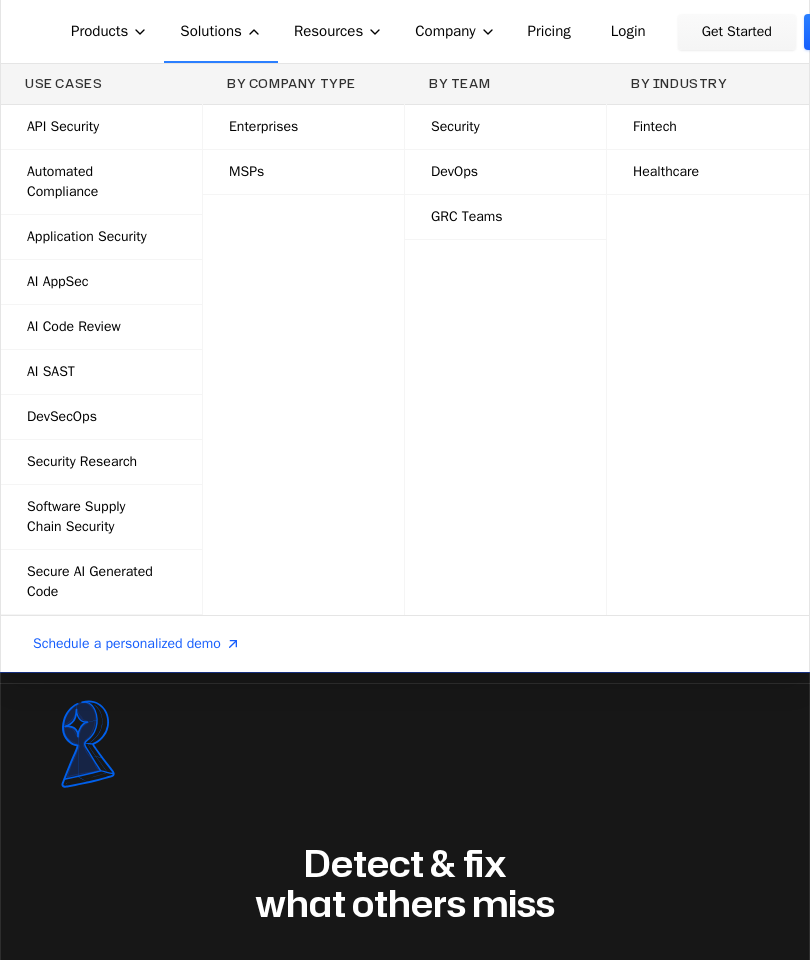 click on "AI SAST" at bounding box center [51, 372] 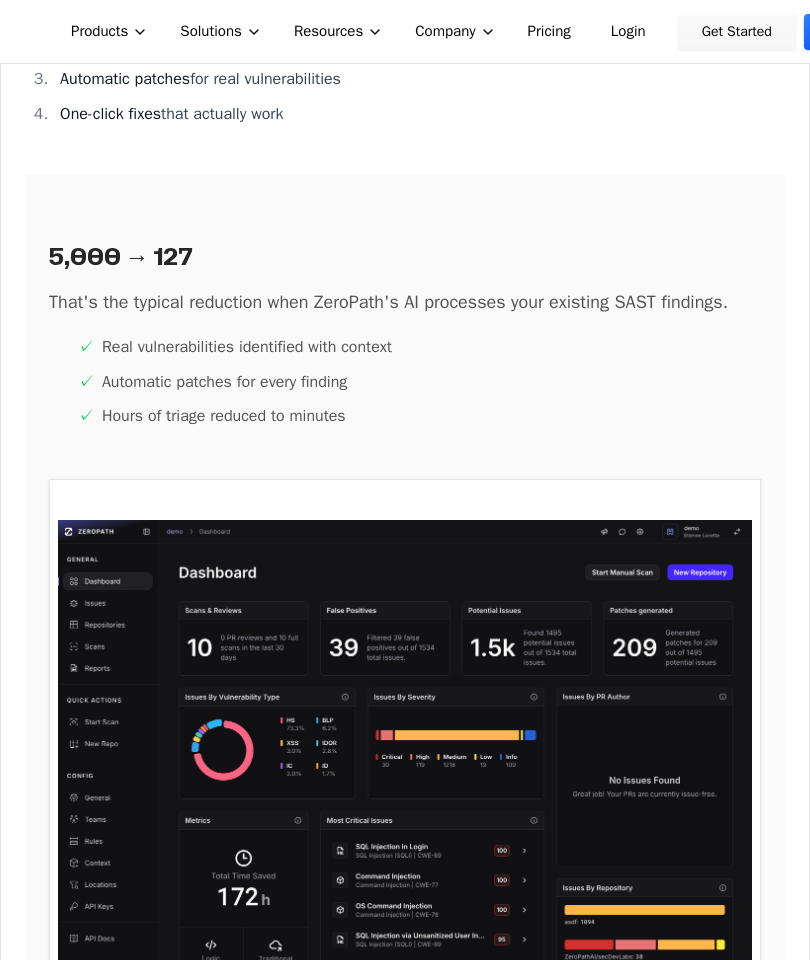 scroll, scrollTop: 7091, scrollLeft: 0, axis: vertical 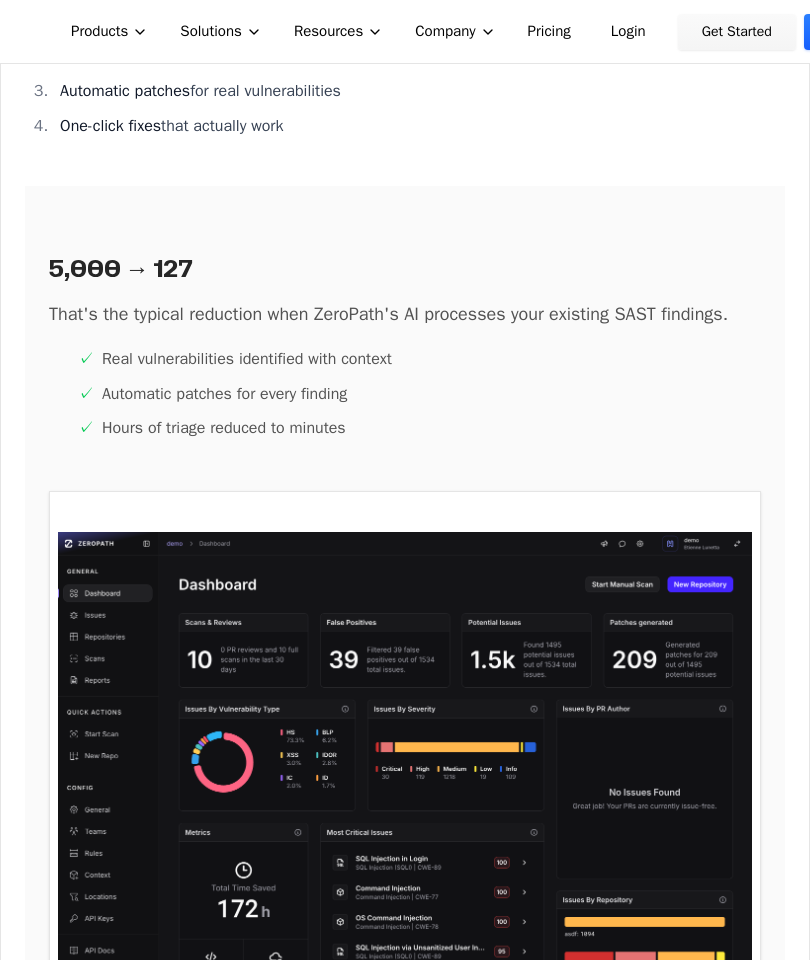 click on "How ZeroPath Works Learn the technical details of how ZeroPath works under the hood. ZeroPath Products Solutions Resources Company Pricing Login Get Started Book Demo AI-Powered SAST AI SAST Modern applications demand modern security. Traditional SAST tools were built for a different era. ZeroPath's AI SAST combines machine learning and large language models to deliver security insights that actually matter, understand context, and fix vulnerabilities automatically. Schedule a Demo What is AI SAST?
AI-powered Static Application Security Testing (AI SAST) combines traditional code analysis with machine learning and large language models to deliver security insights that actually matter. Unlike pattern-matching tools that flood you with false positives, AI SAST understands your code's intent, architecture, and business logic.
See the Difference
The Problem with Traditional SAST
Traditional SAST tools fail because they:
Rely on rigid pattern matching" at bounding box center [405, 640] 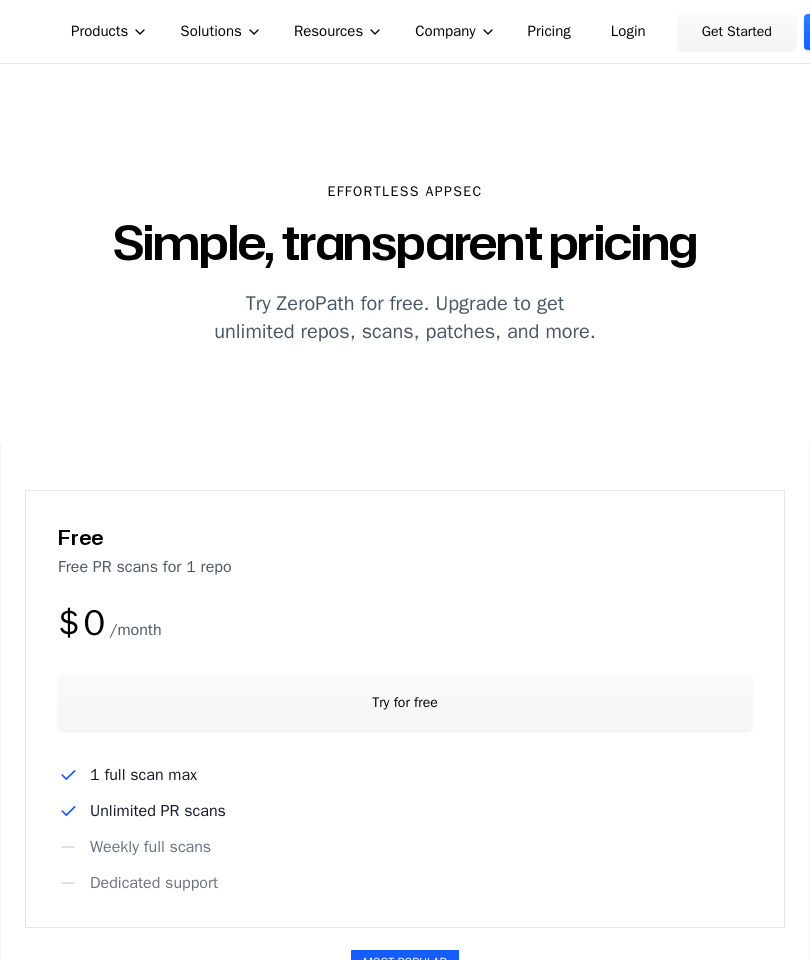 scroll, scrollTop: 0, scrollLeft: 0, axis: both 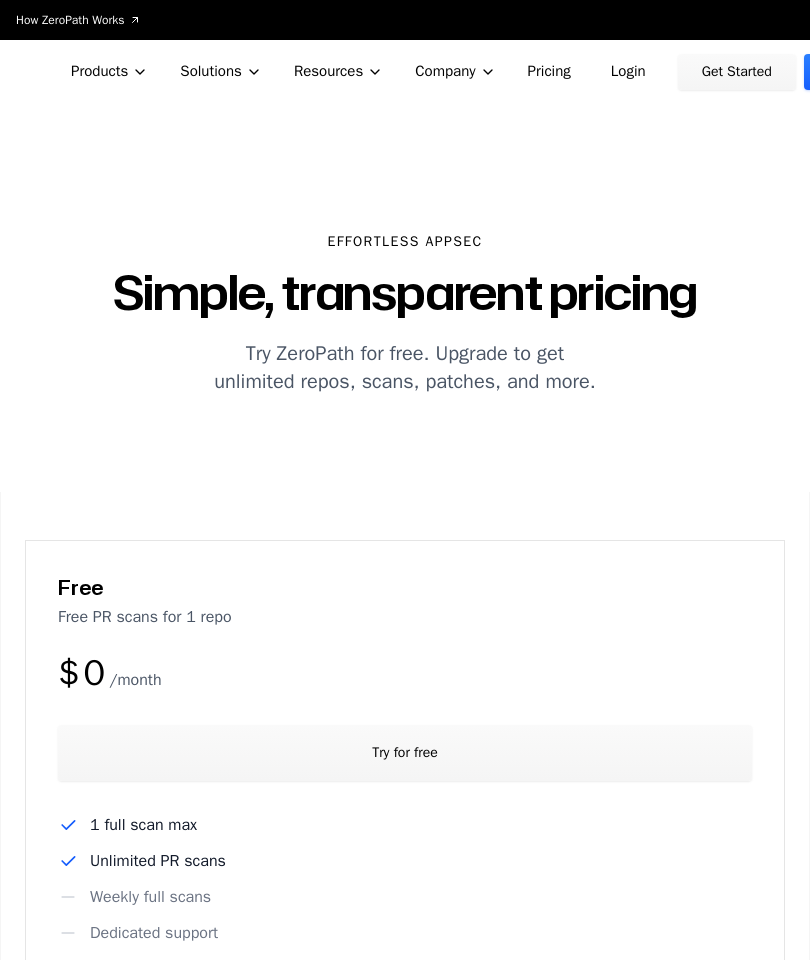 click on "Products" at bounding box center (109, 71) 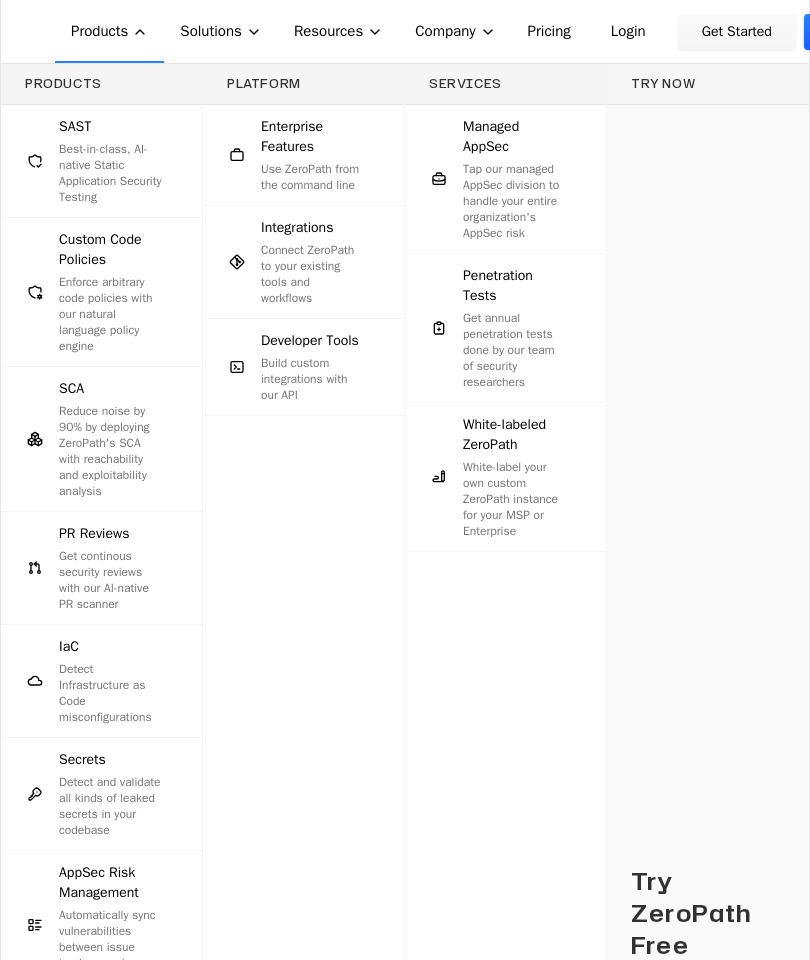 scroll, scrollTop: 3260, scrollLeft: 0, axis: vertical 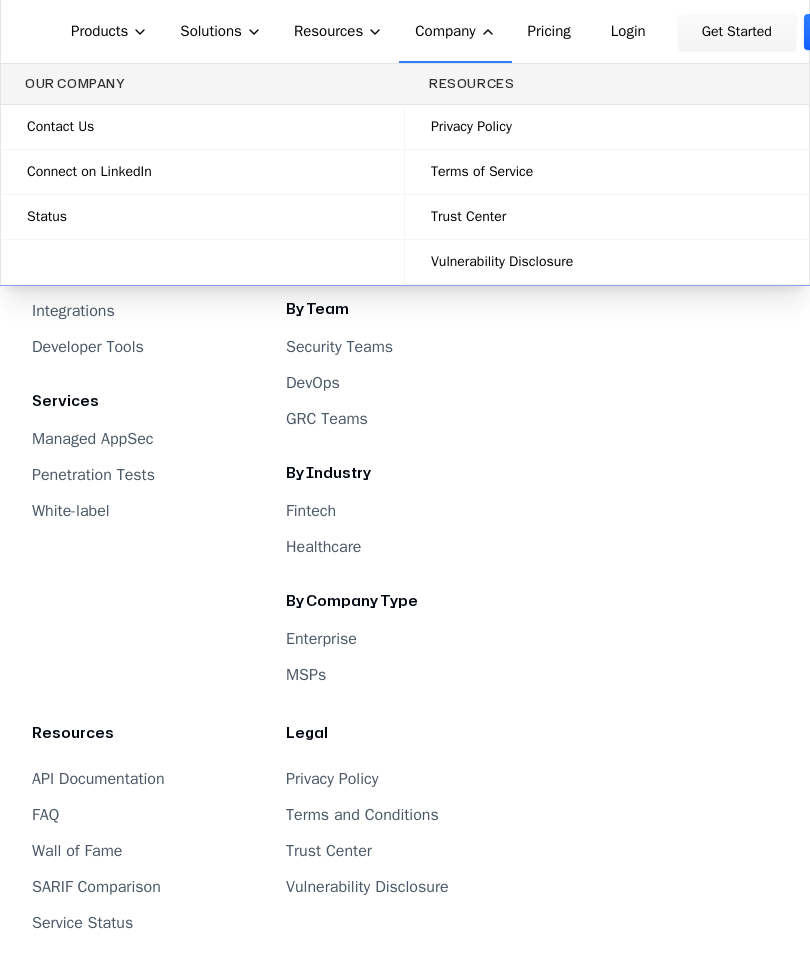 click on "Contact Us" at bounding box center [202, 127] 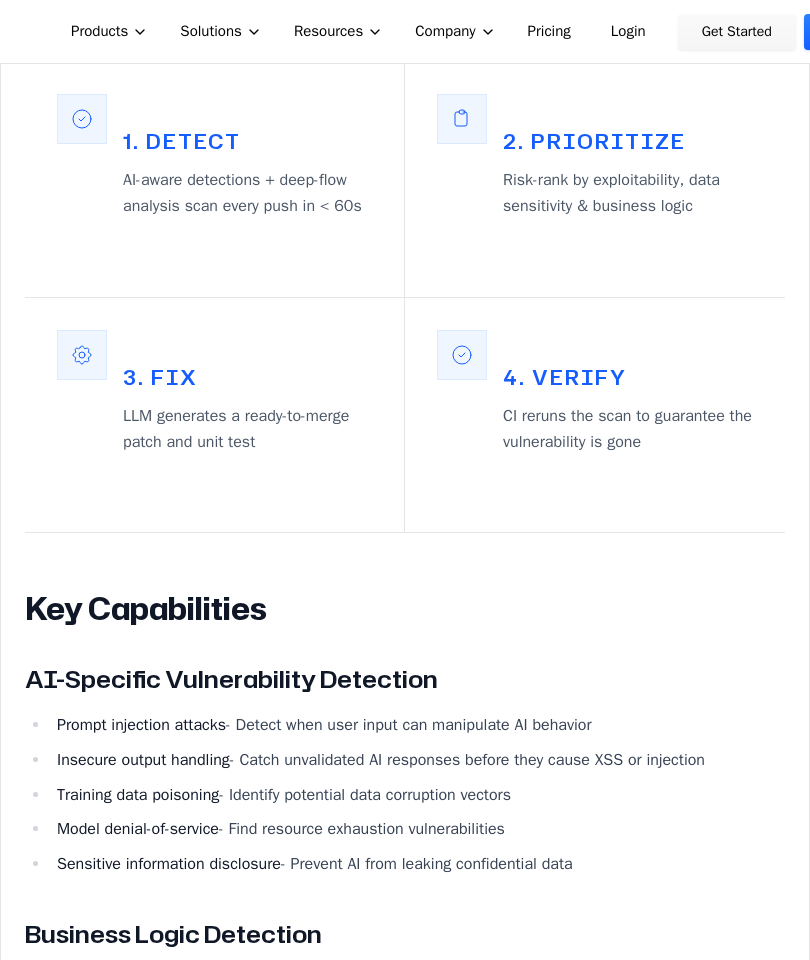 scroll, scrollTop: 1400, scrollLeft: 0, axis: vertical 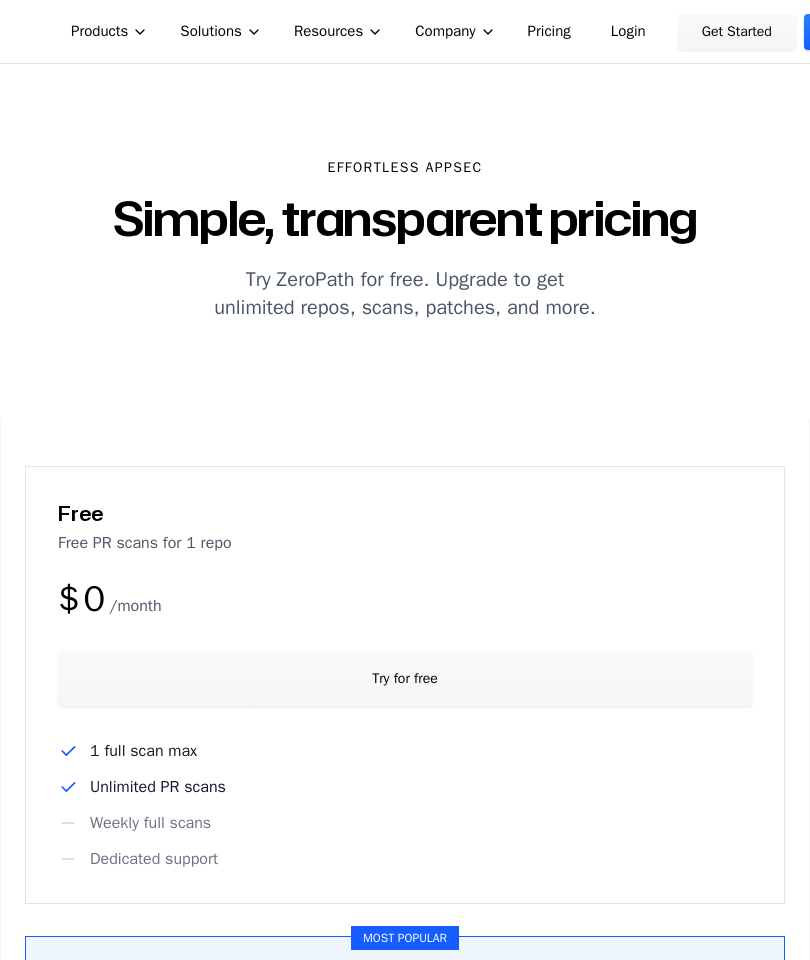click on "Try for free" at bounding box center [405, 679] 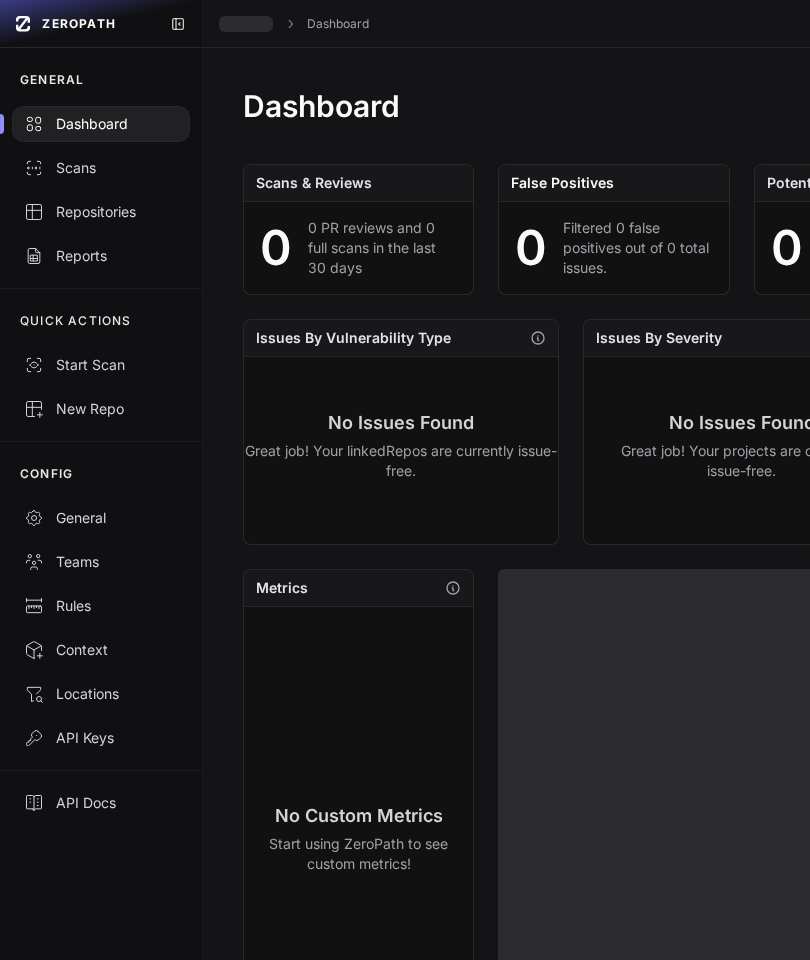 scroll, scrollTop: 0, scrollLeft: 0, axis: both 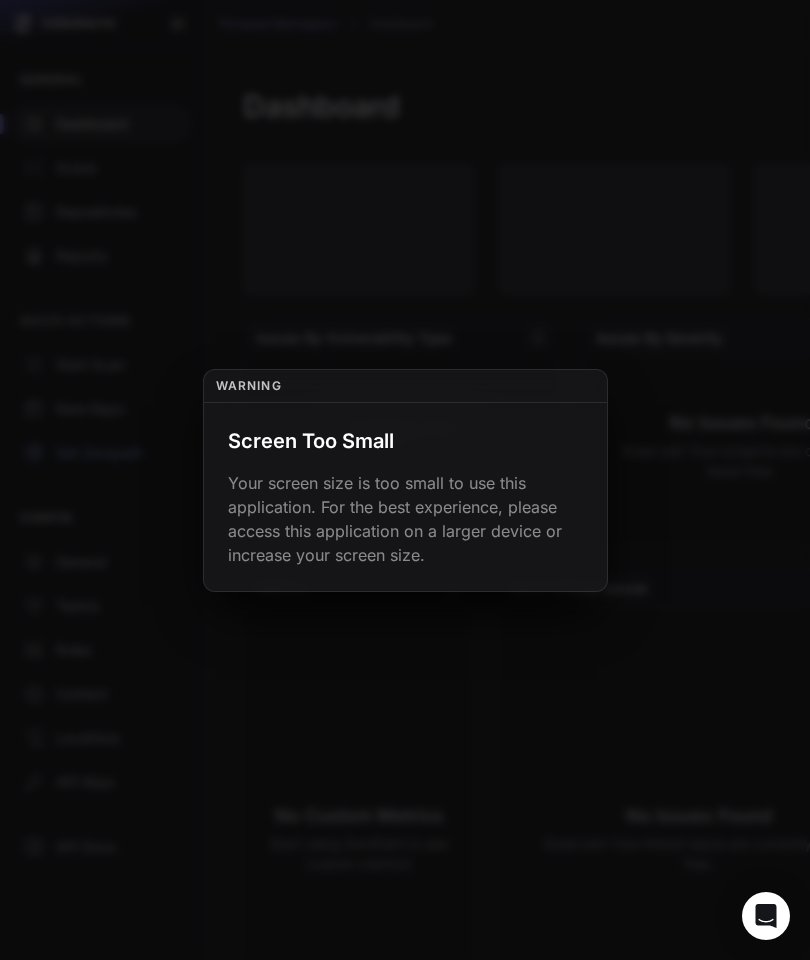 click at bounding box center [405, 480] 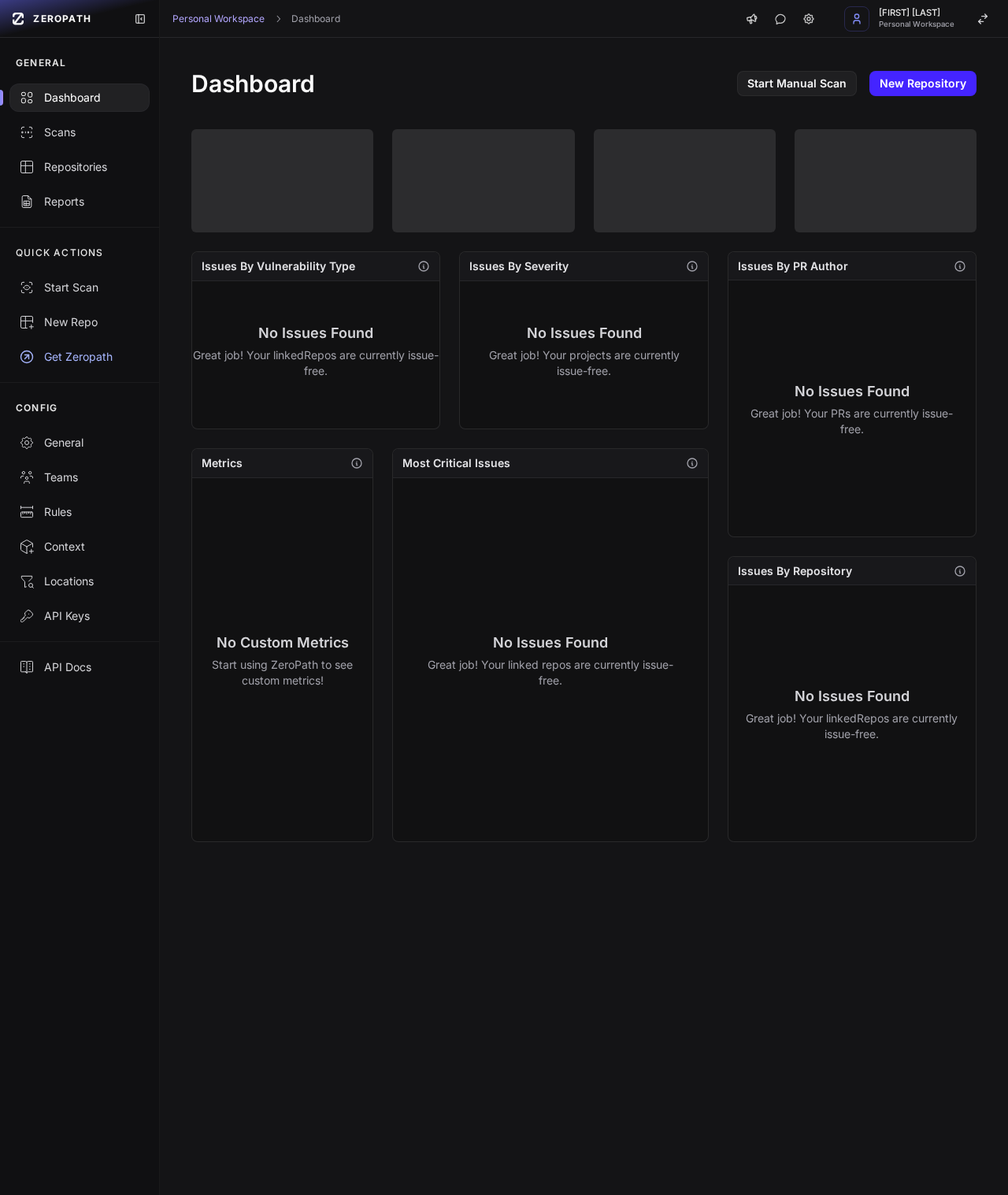 scroll, scrollTop: 55, scrollLeft: 0, axis: vertical 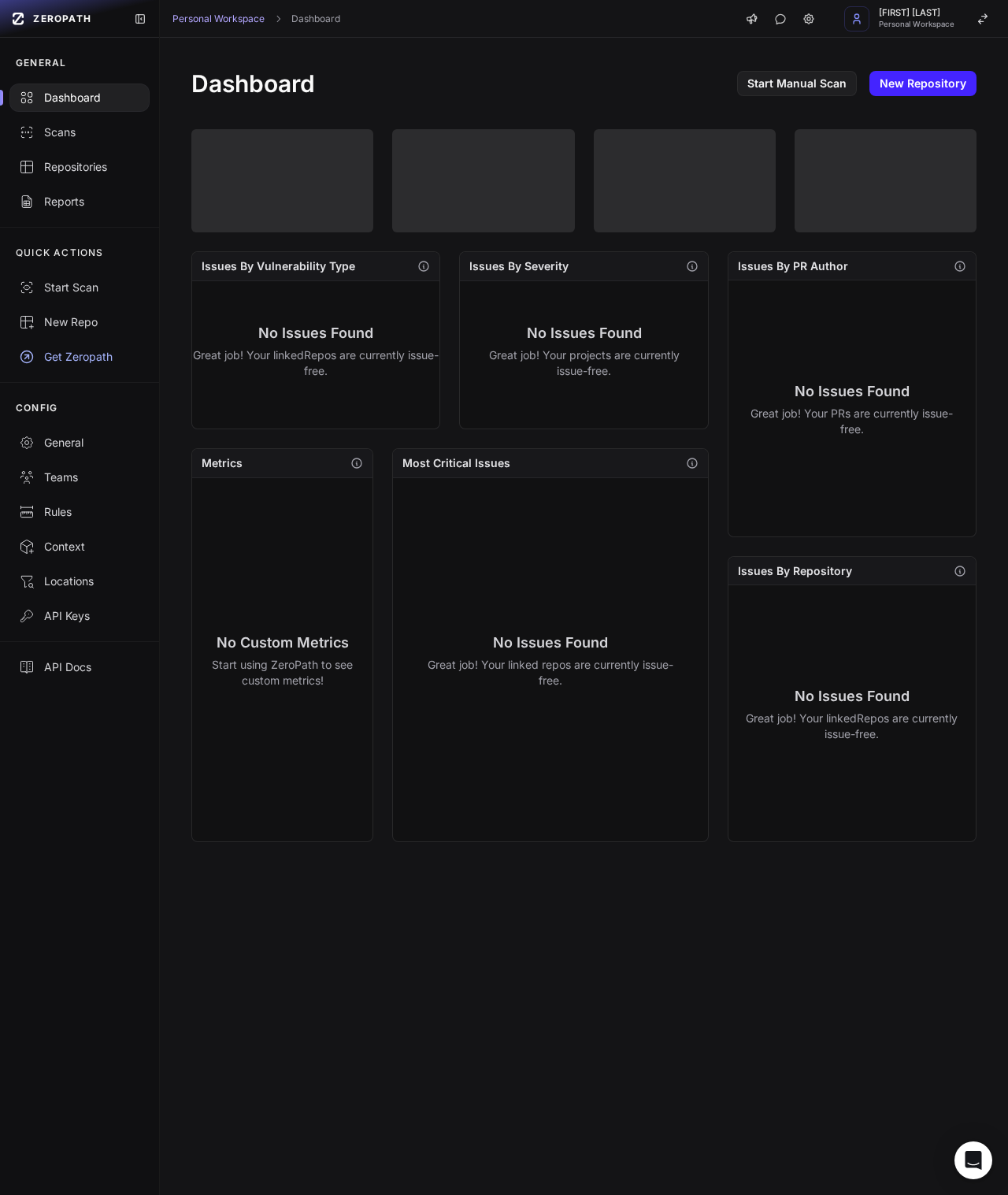 click on "New Repository" 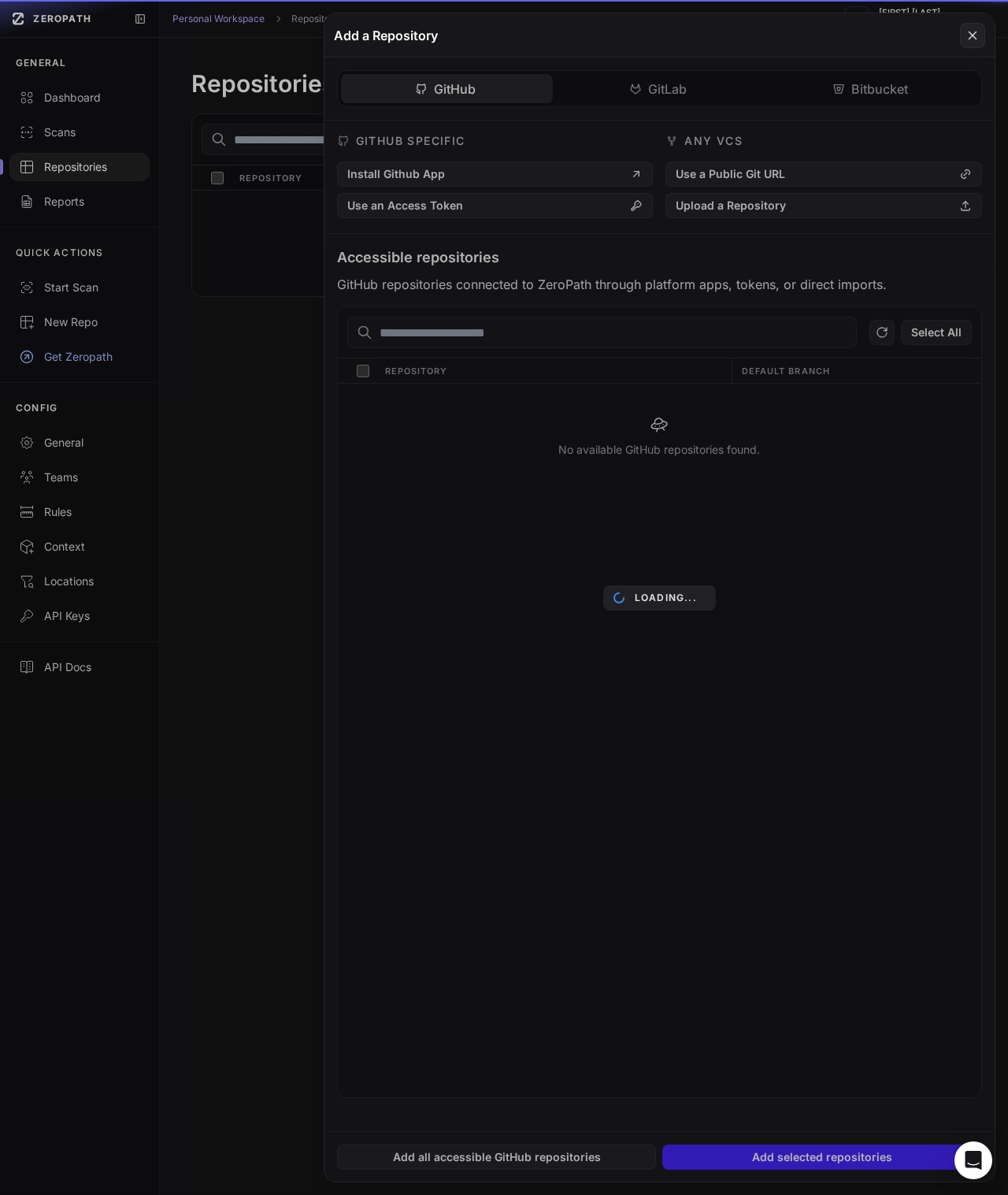 scroll, scrollTop: 0, scrollLeft: 0, axis: both 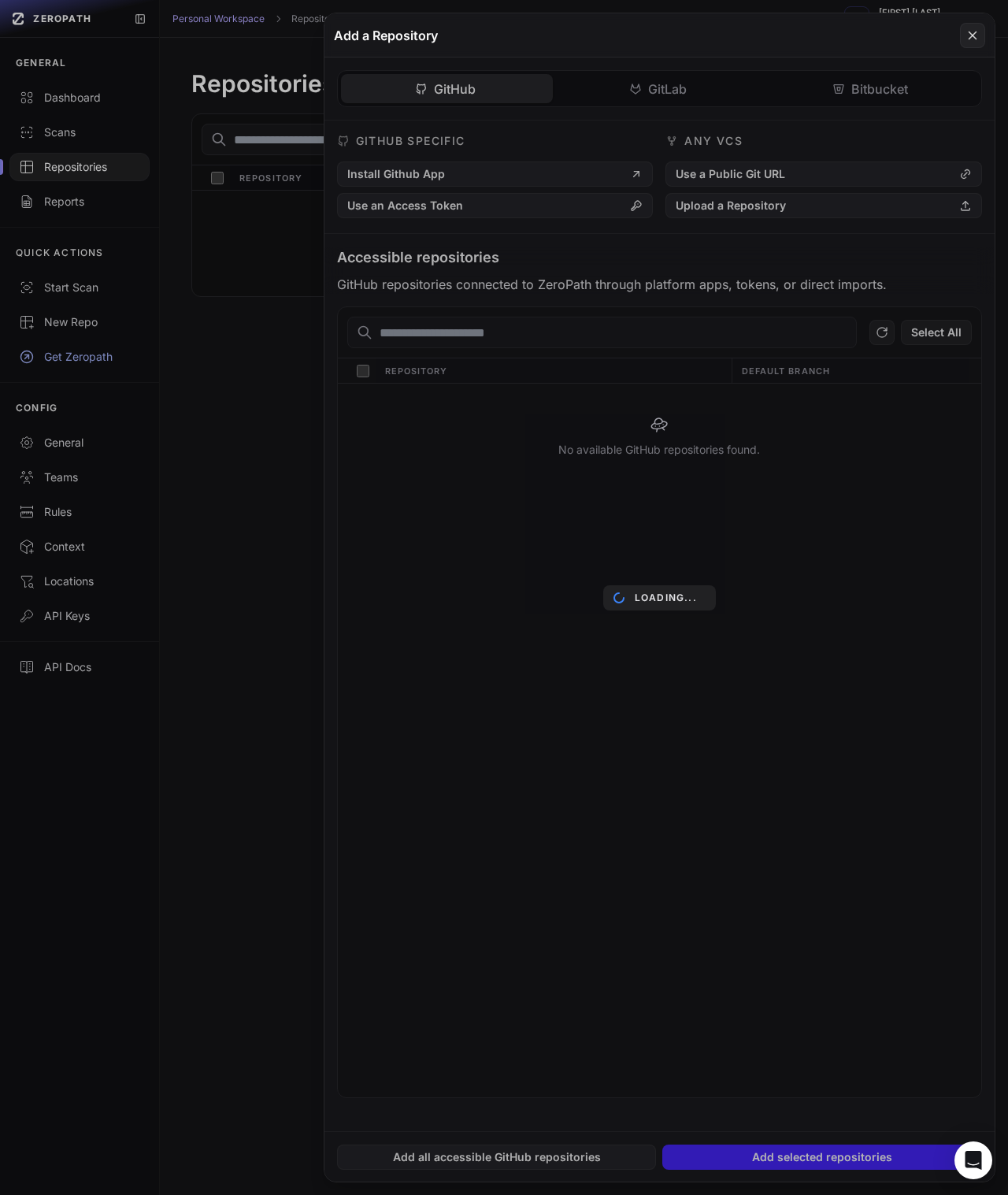 click on "Loading..." at bounding box center (659, 597) 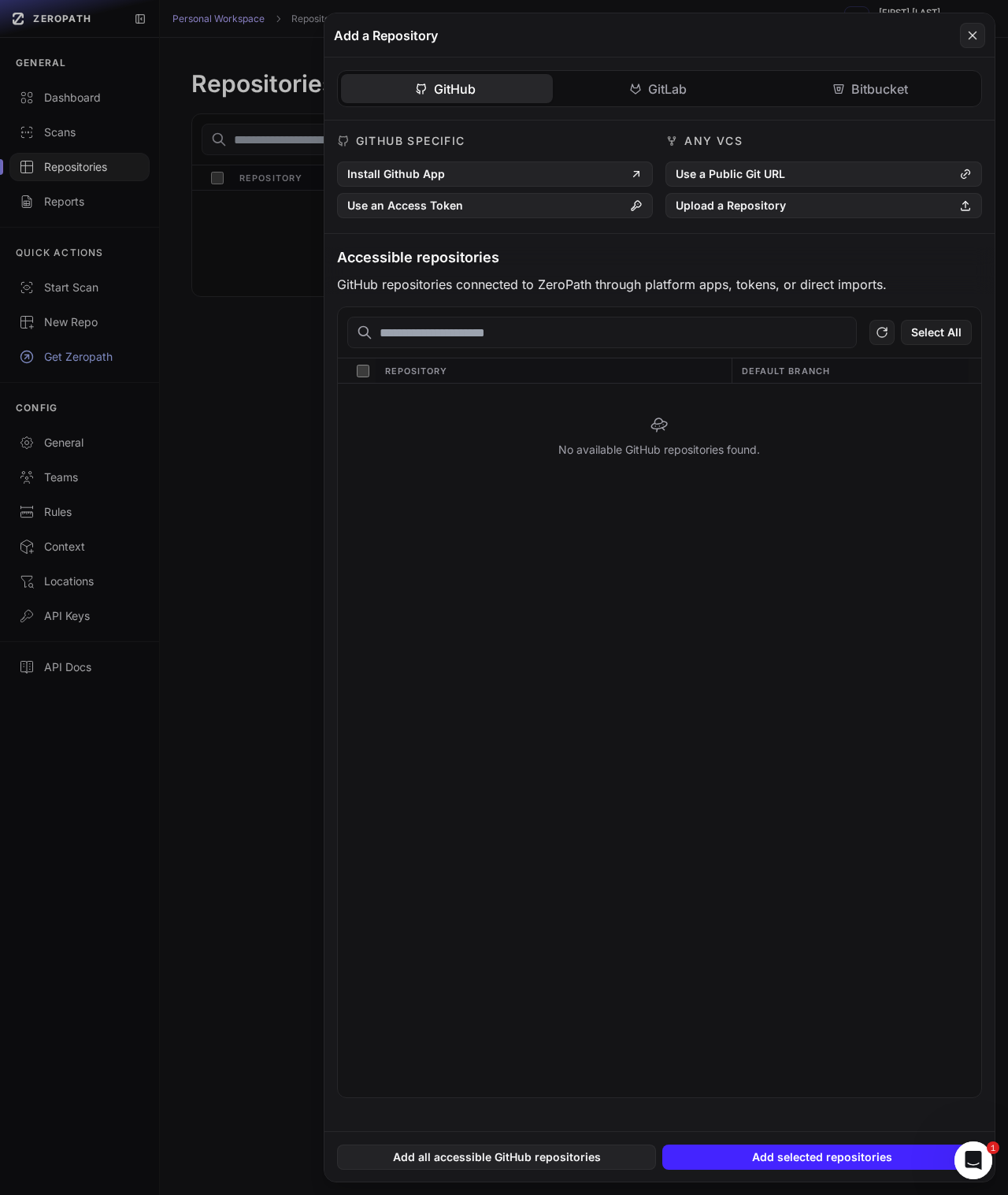 scroll, scrollTop: 0, scrollLeft: 0, axis: both 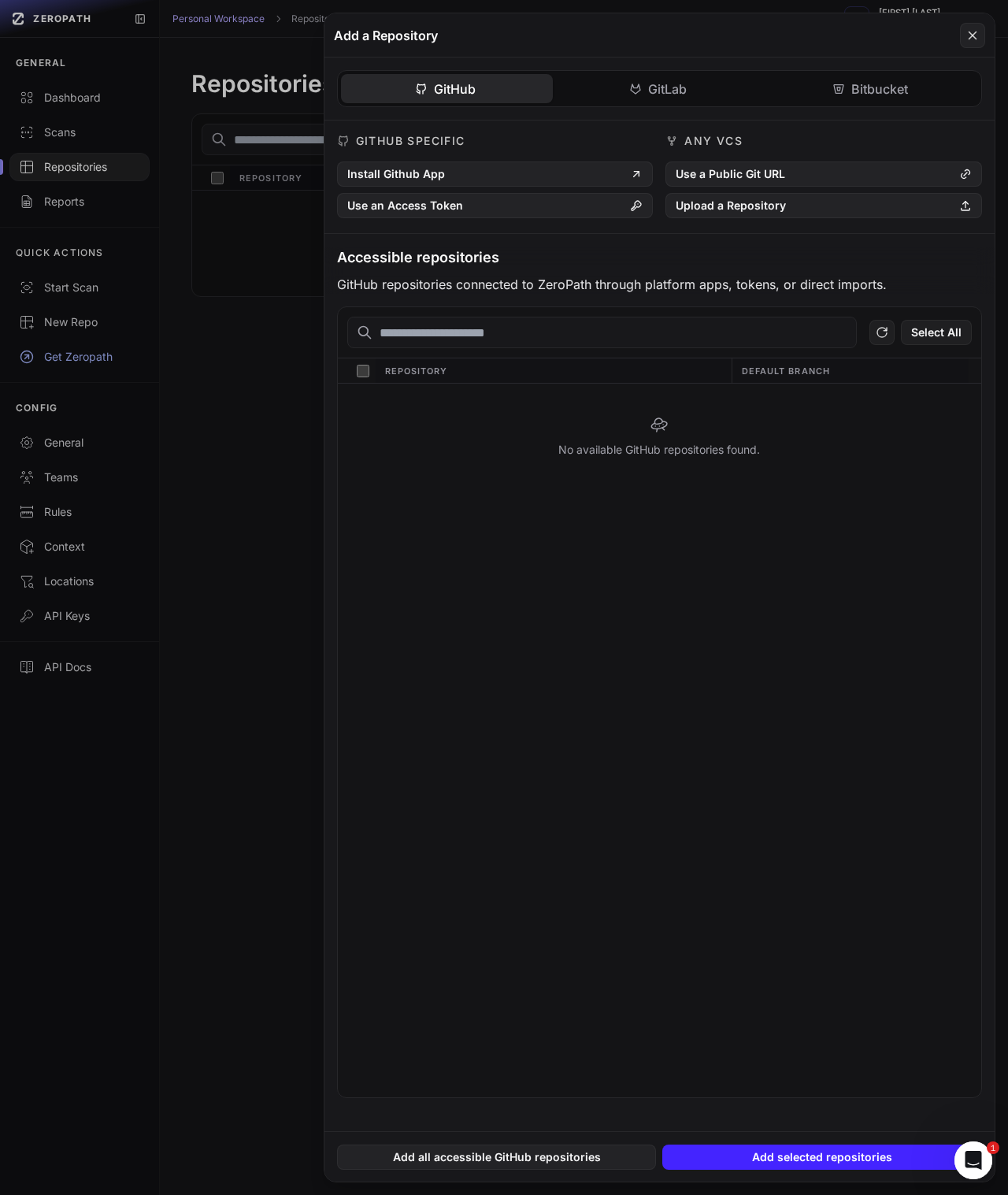 click on "No available GitHub repositories found." at bounding box center [659, 436] 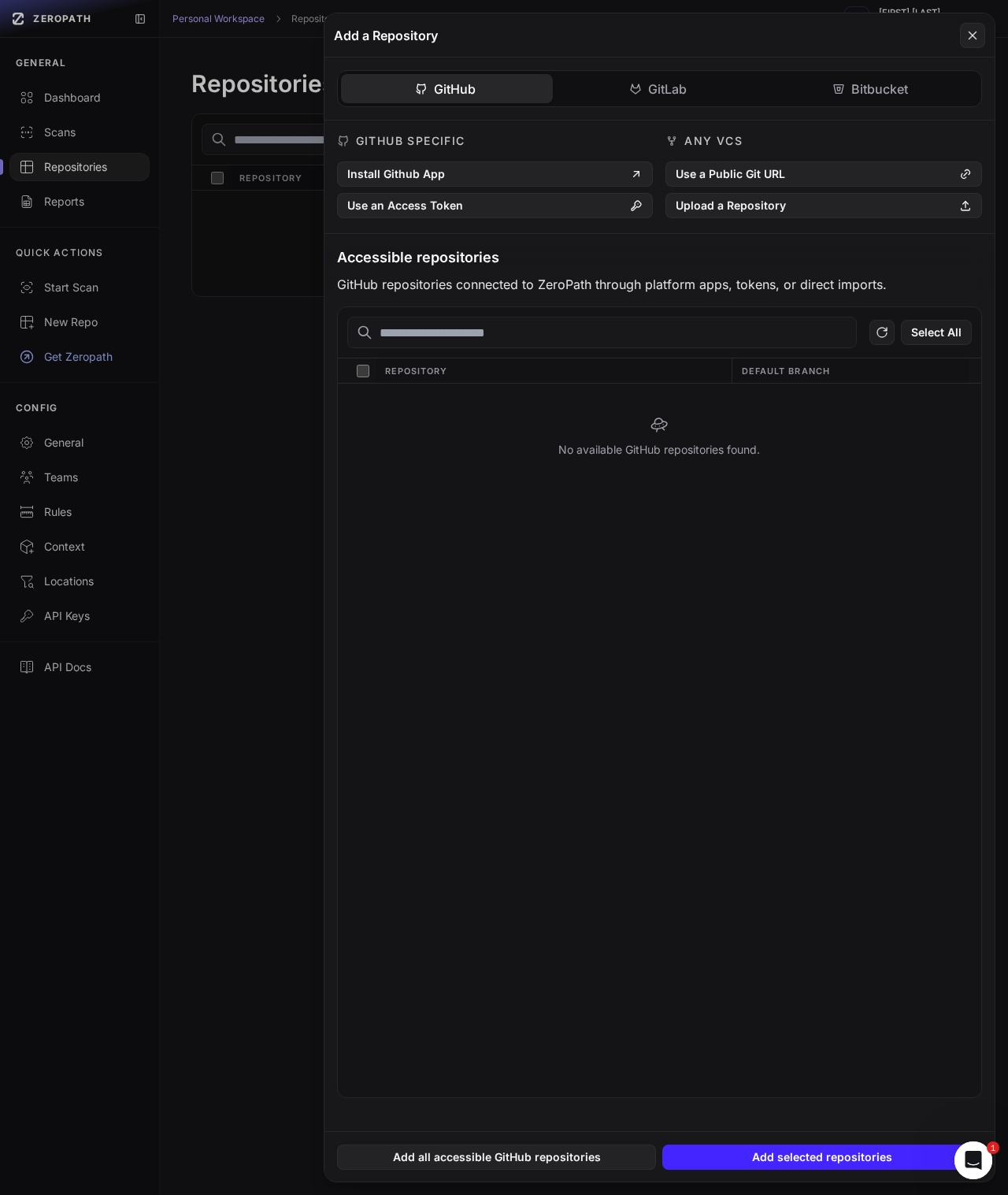 scroll, scrollTop: 54, scrollLeft: 0, axis: vertical 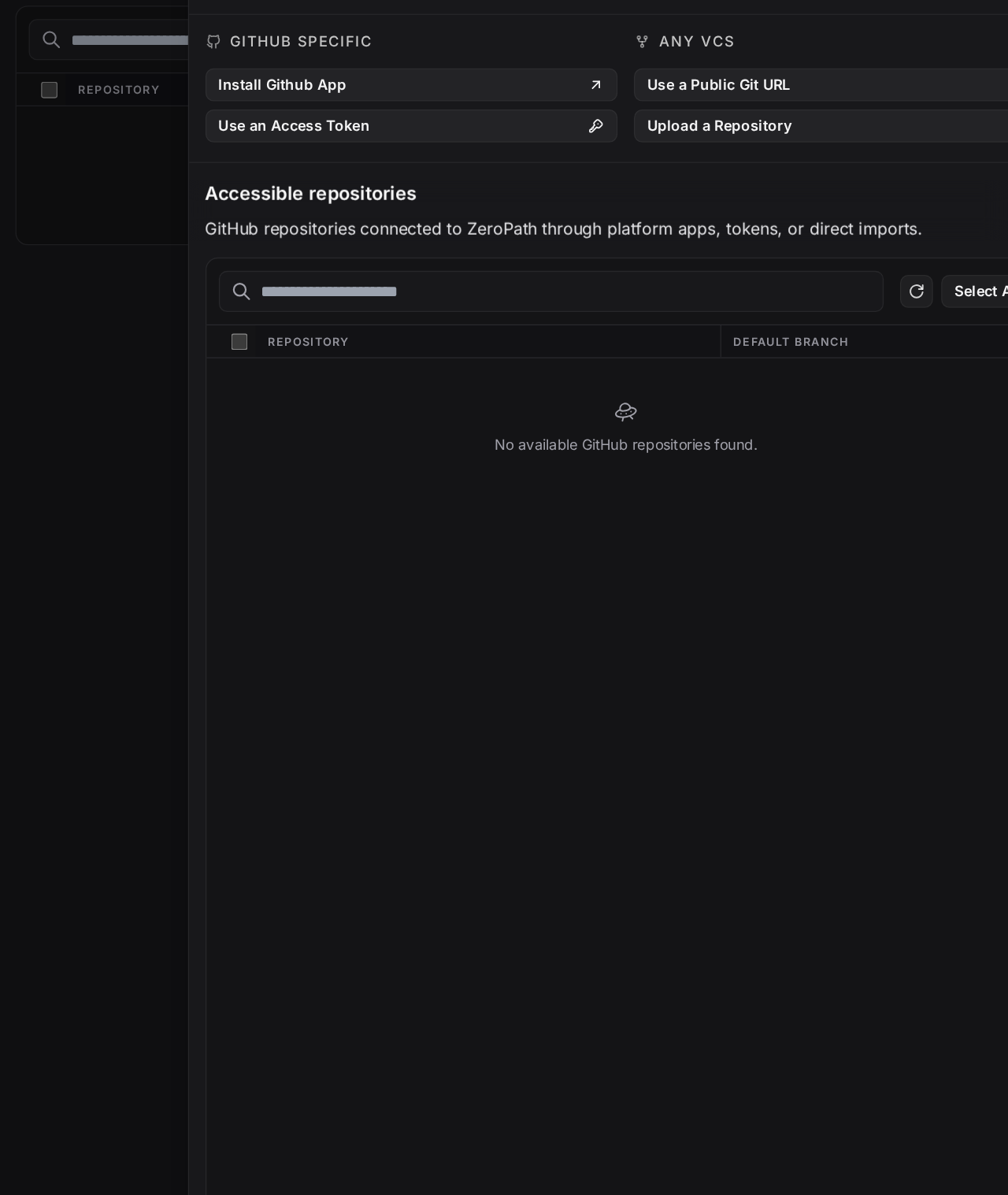 click at bounding box center (602, 332) 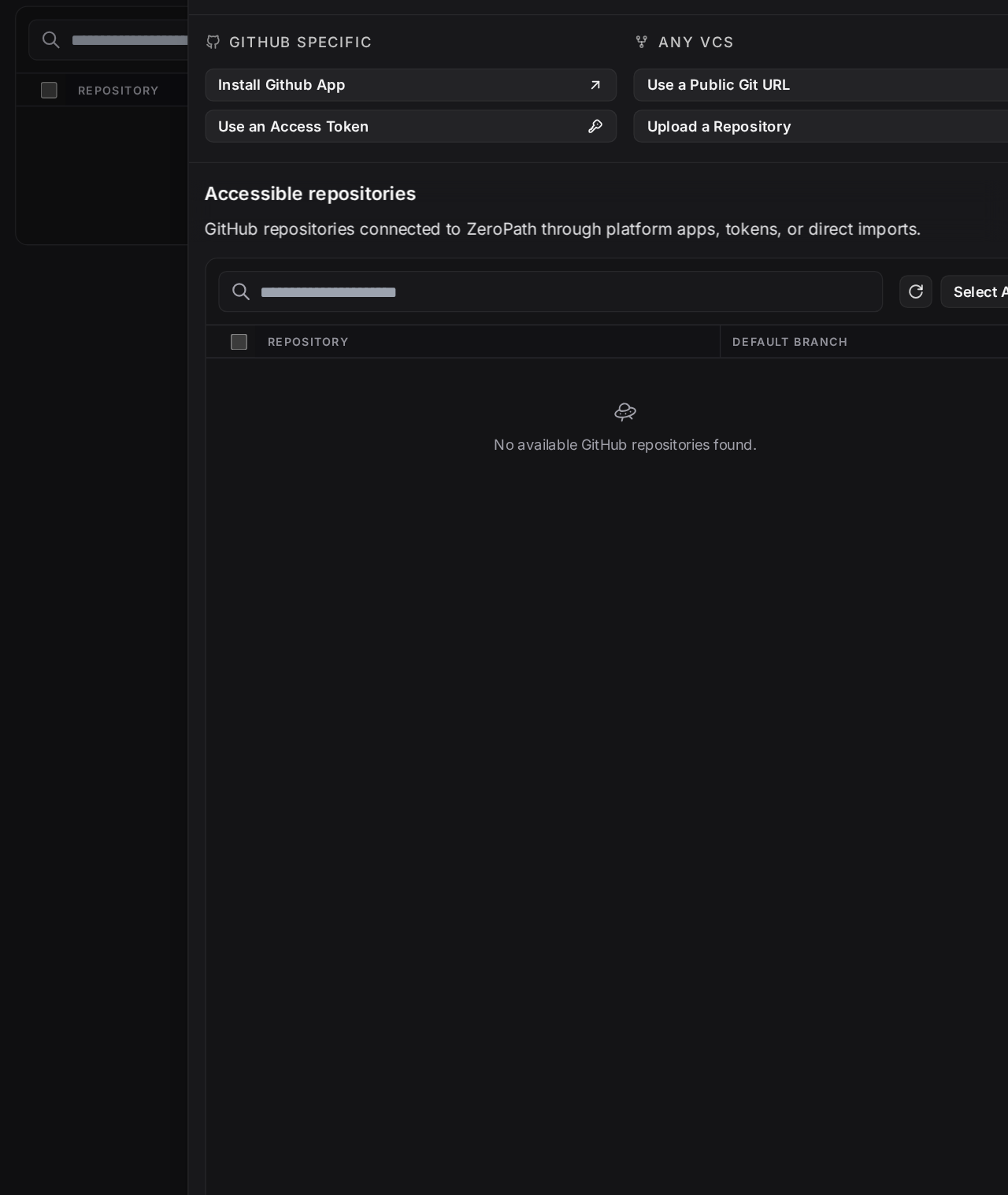 paste on "**********" 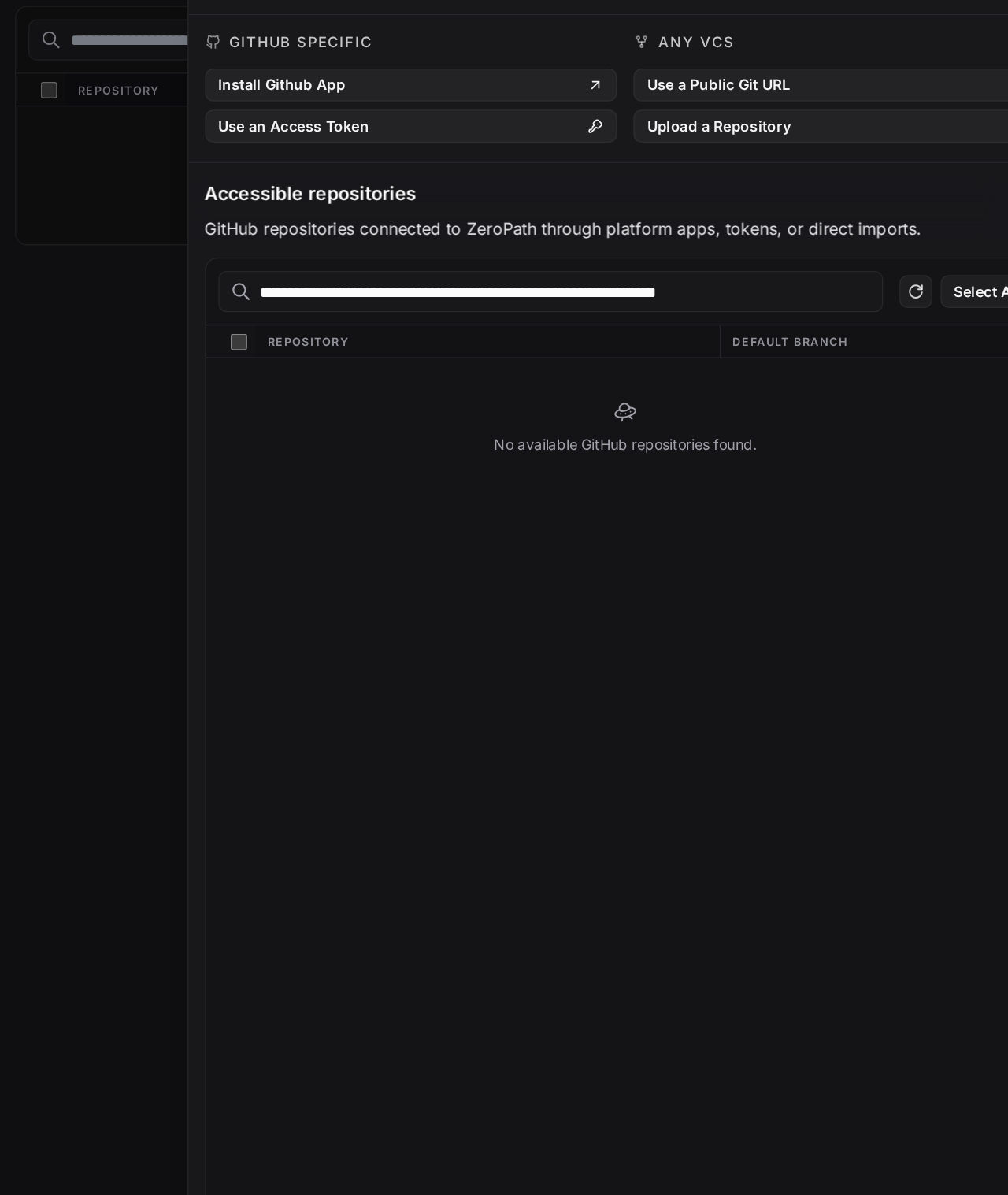 click on "Select All" at bounding box center (936, 332) 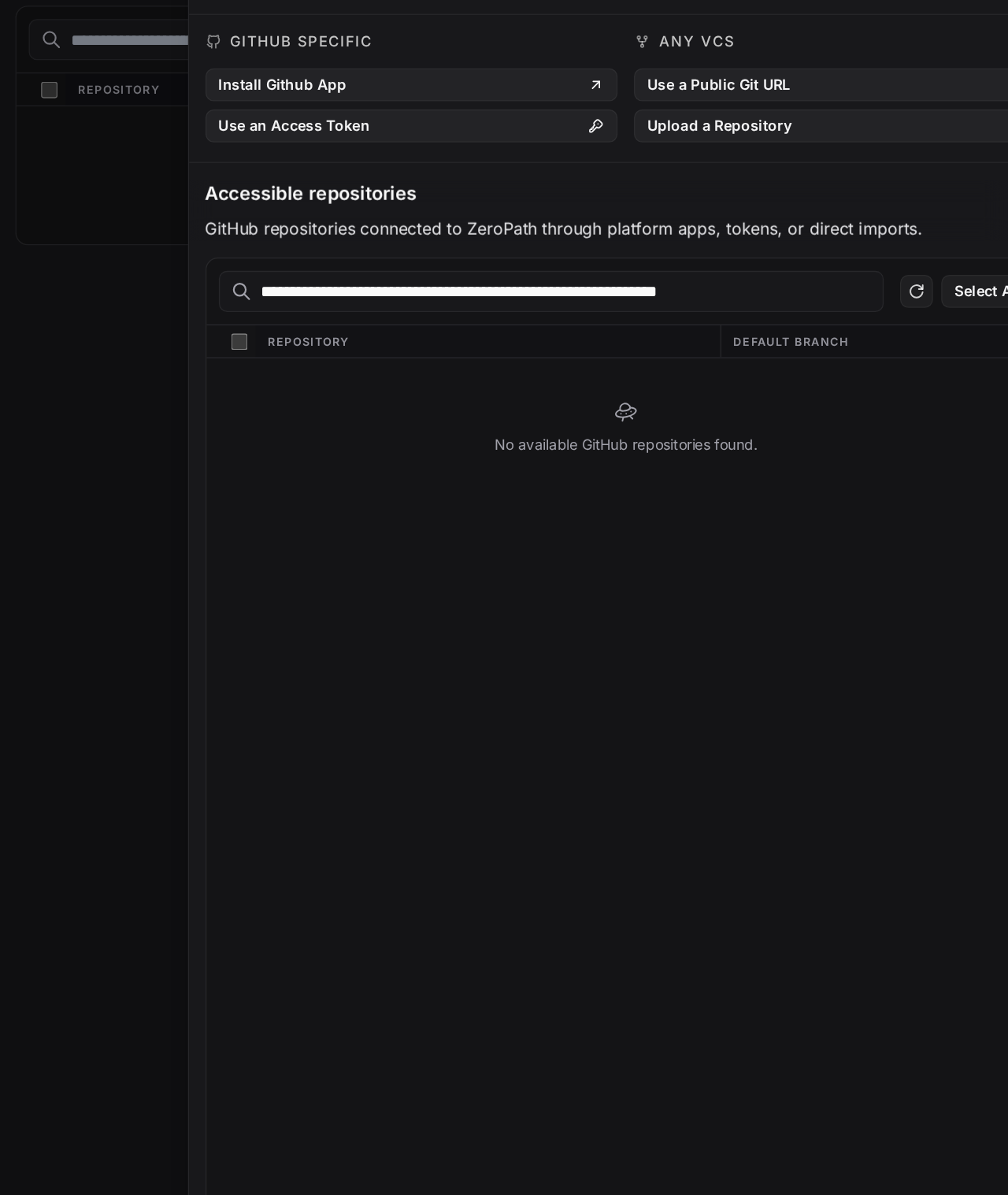 click on "**********" at bounding box center [602, 332] 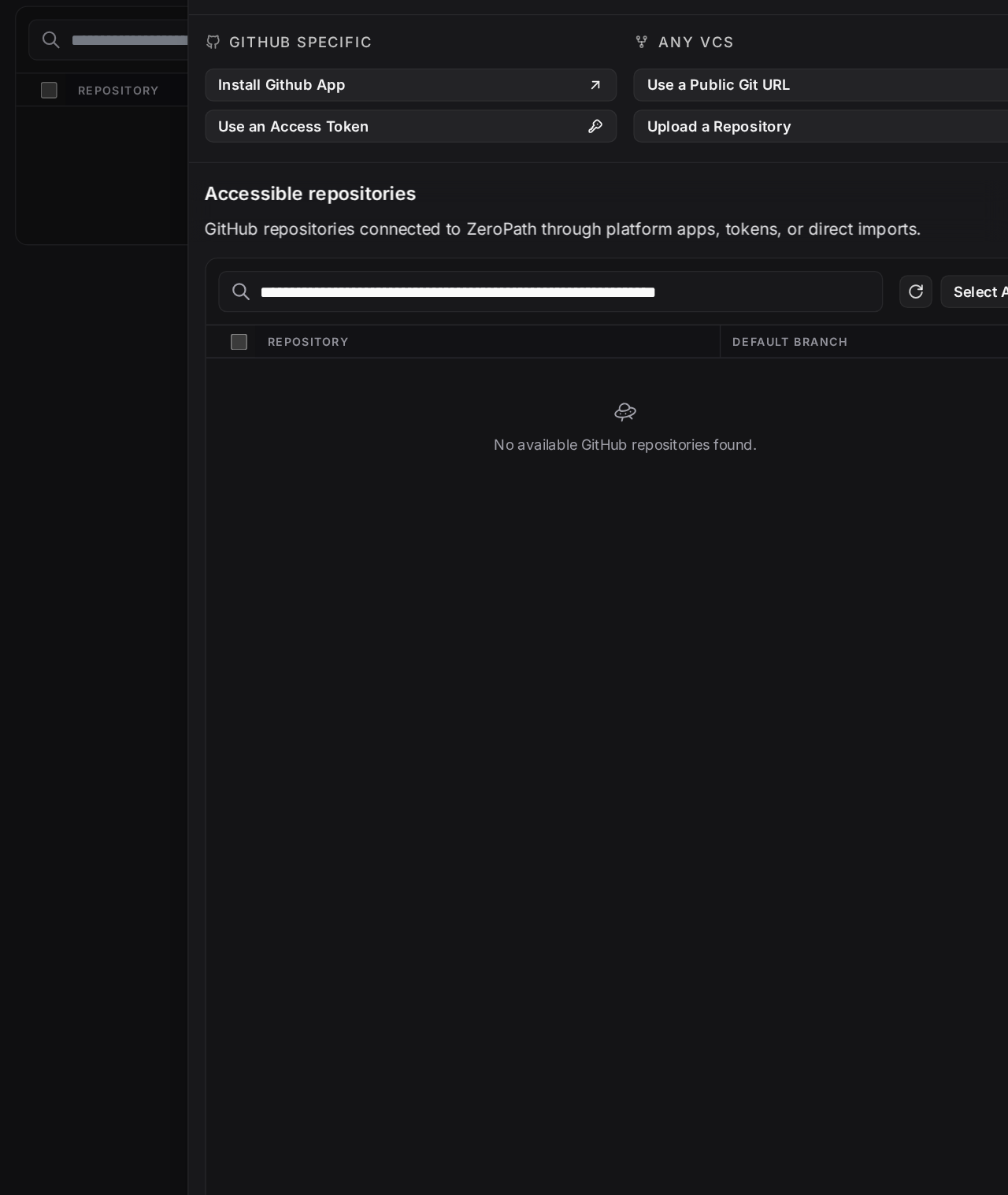 click on "**********" at bounding box center [602, 332] 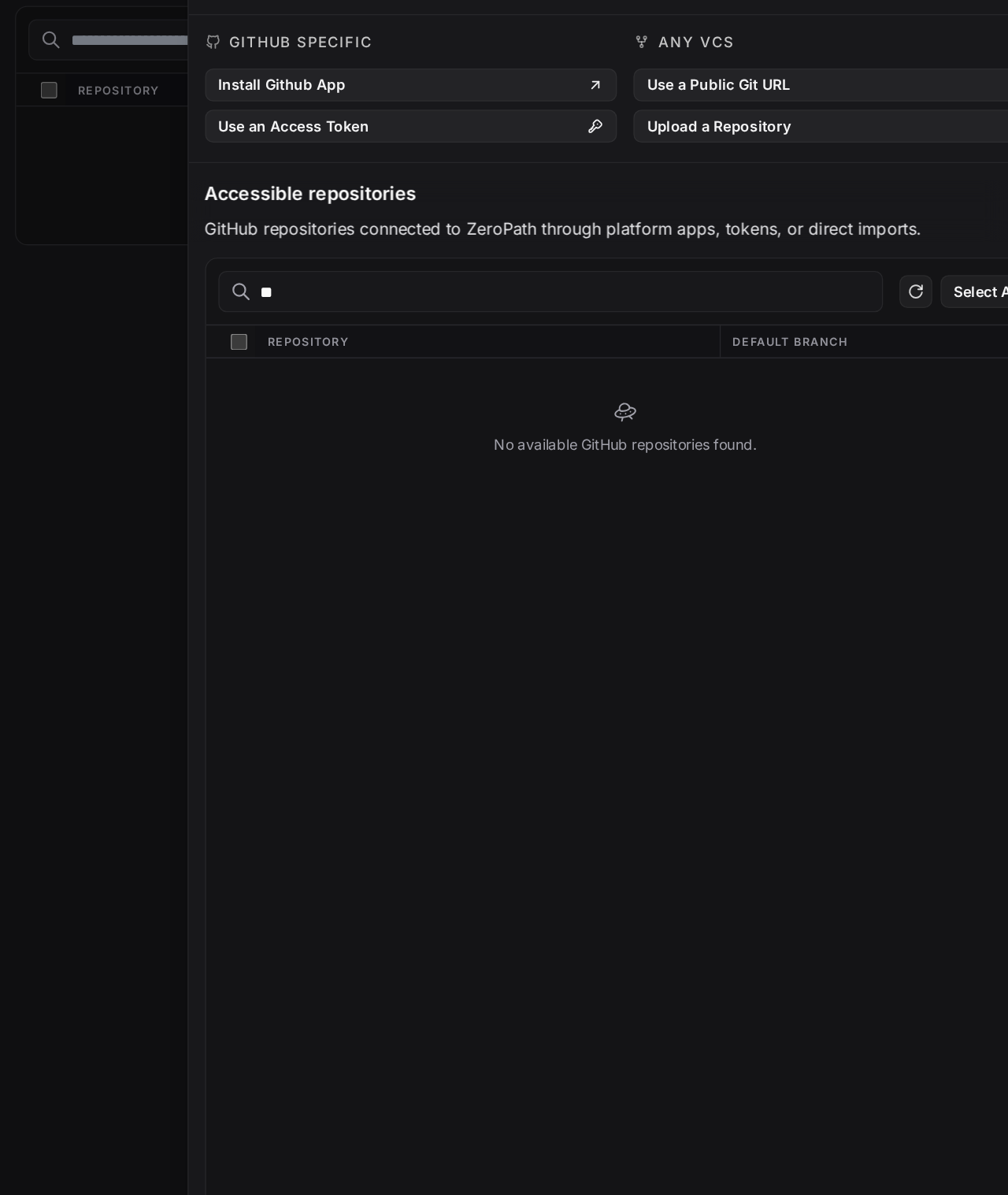 type on "*" 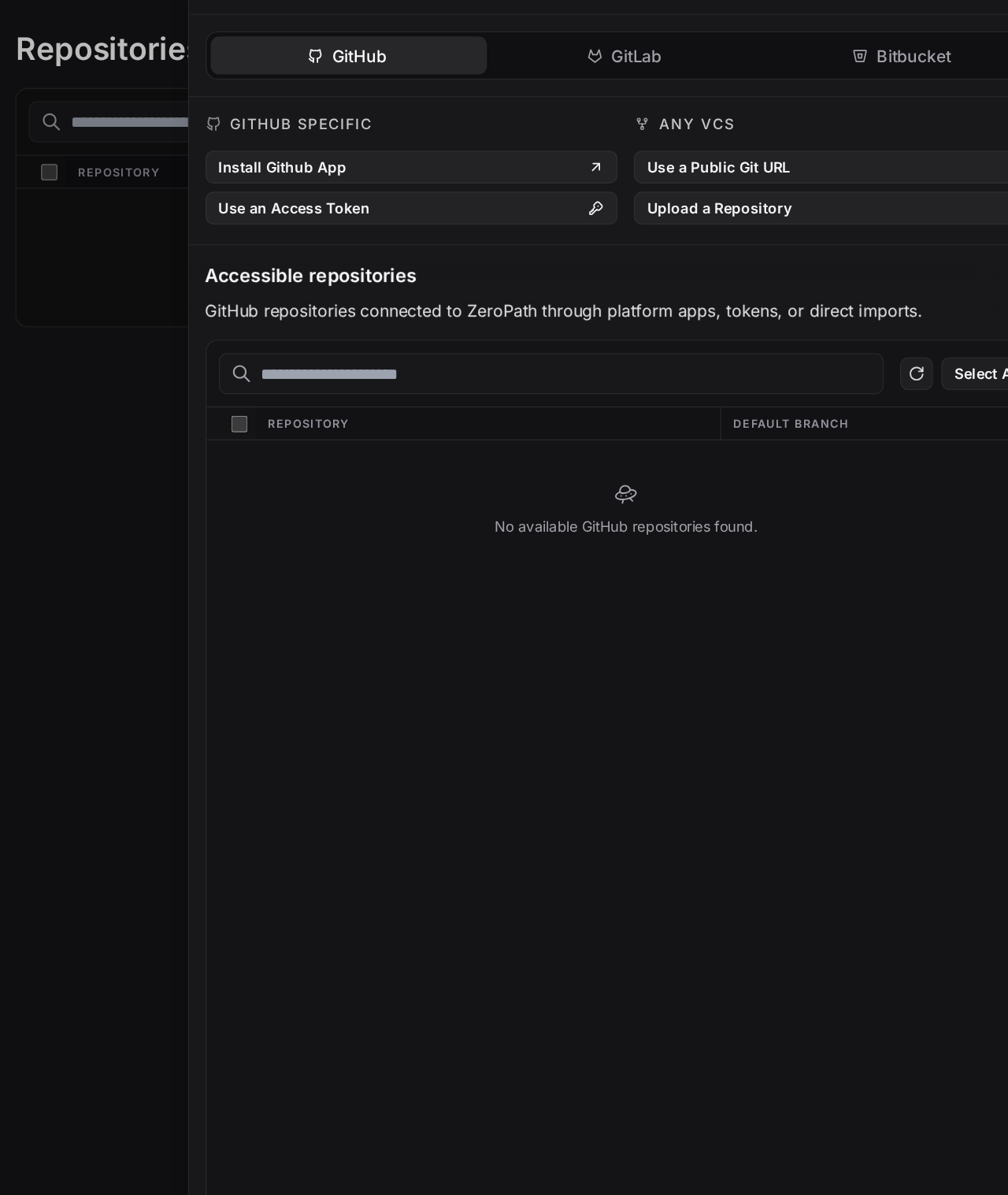 type 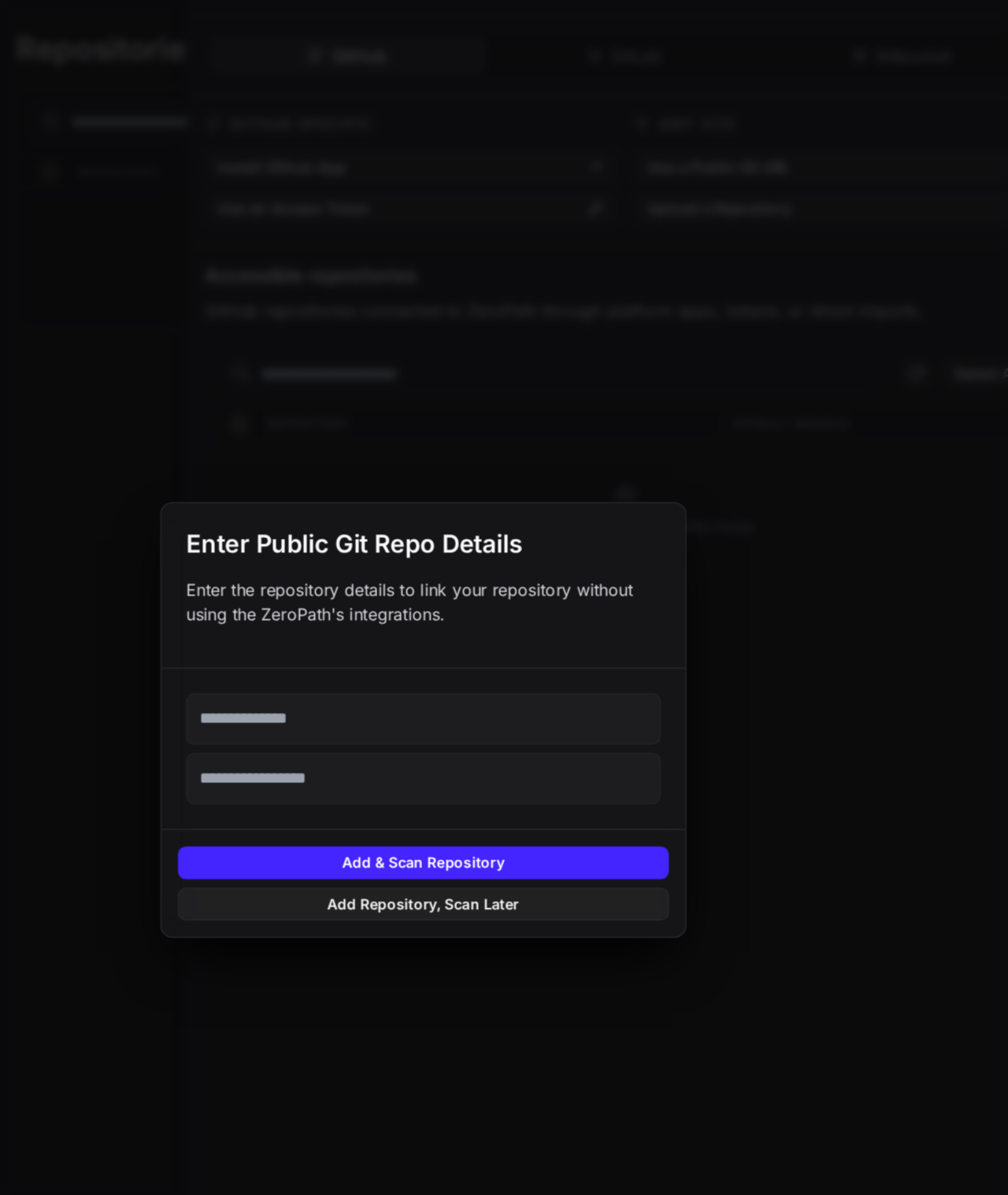 click at bounding box center (504, 597) 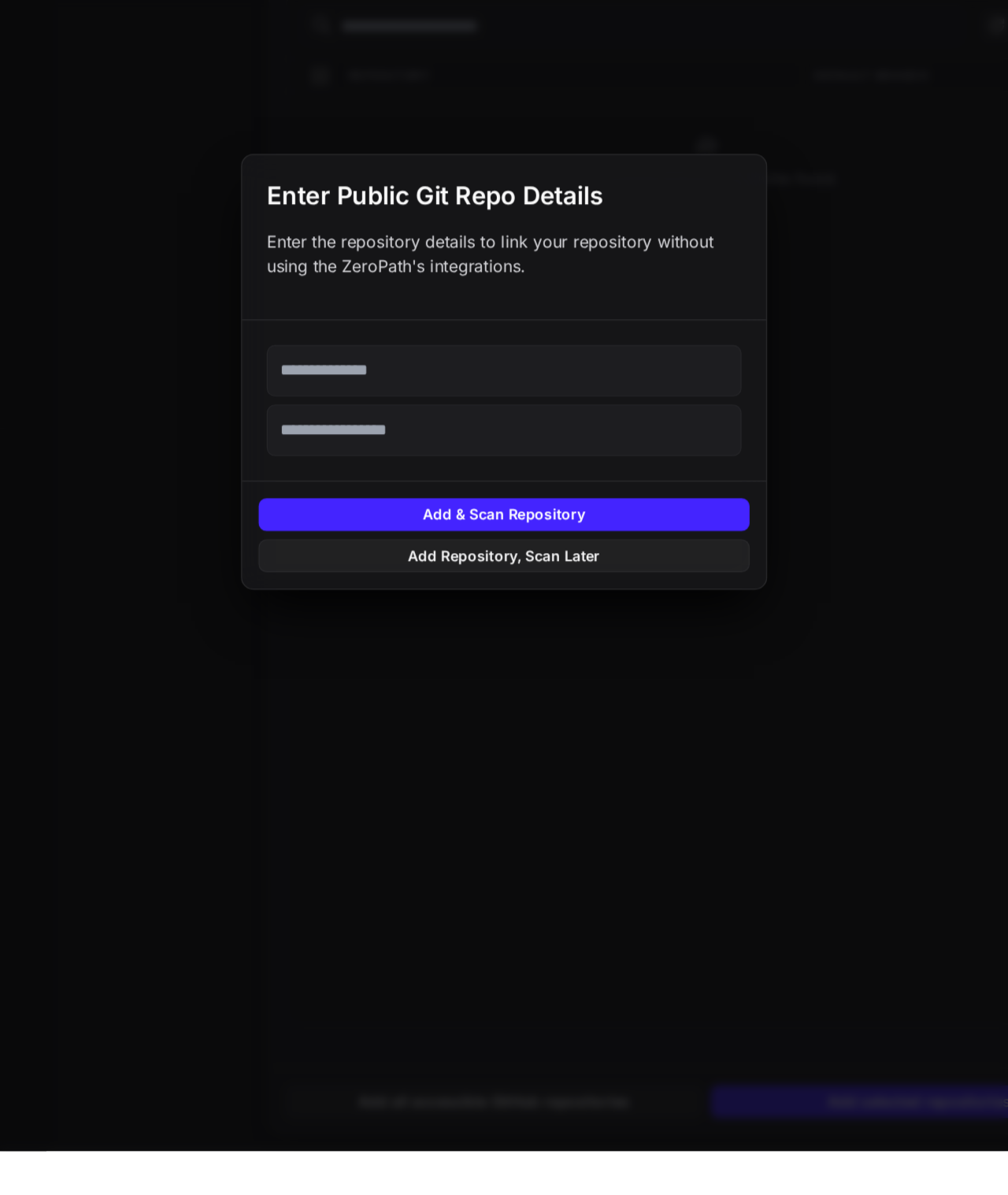paste on "**********" 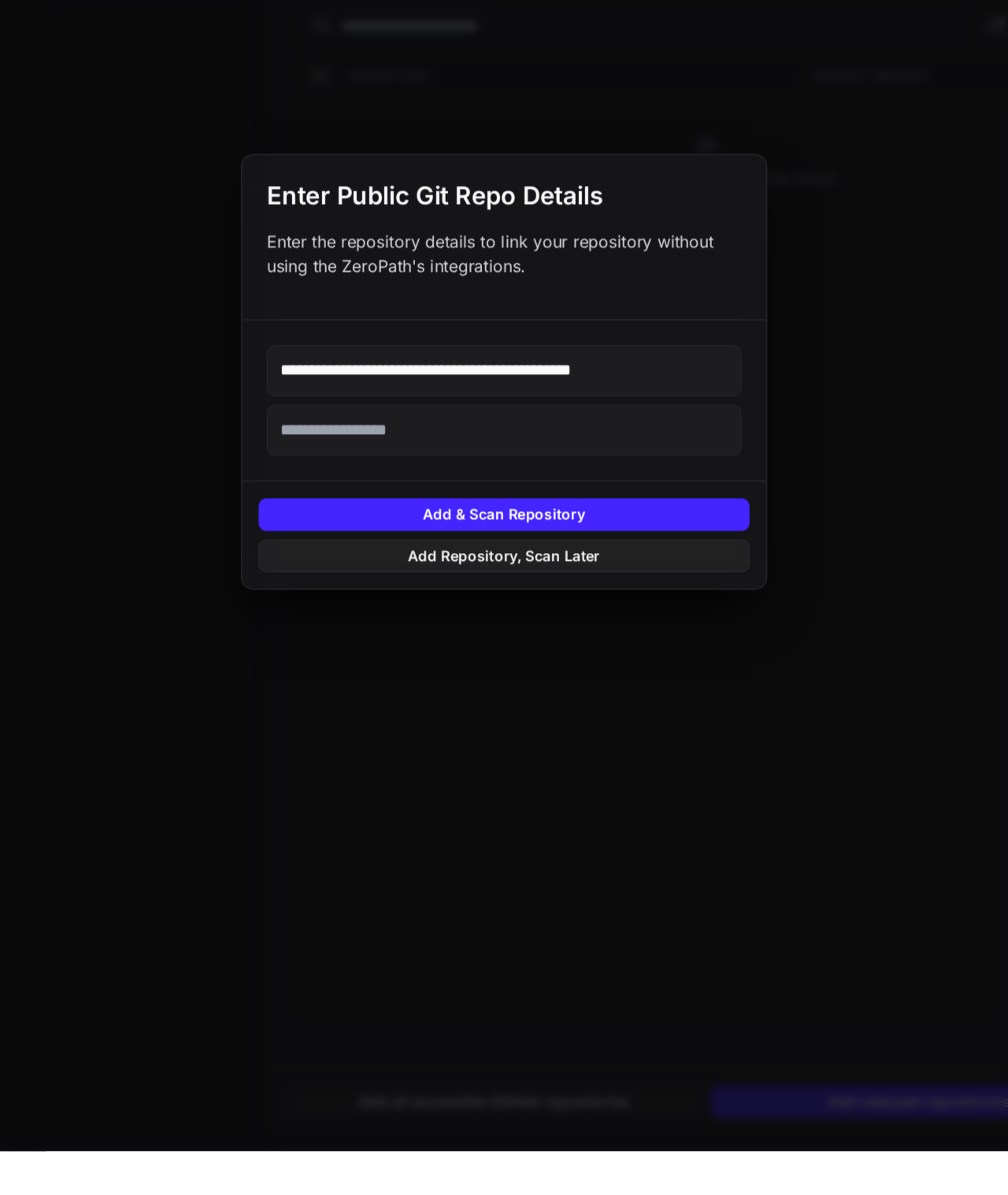 type on "**********" 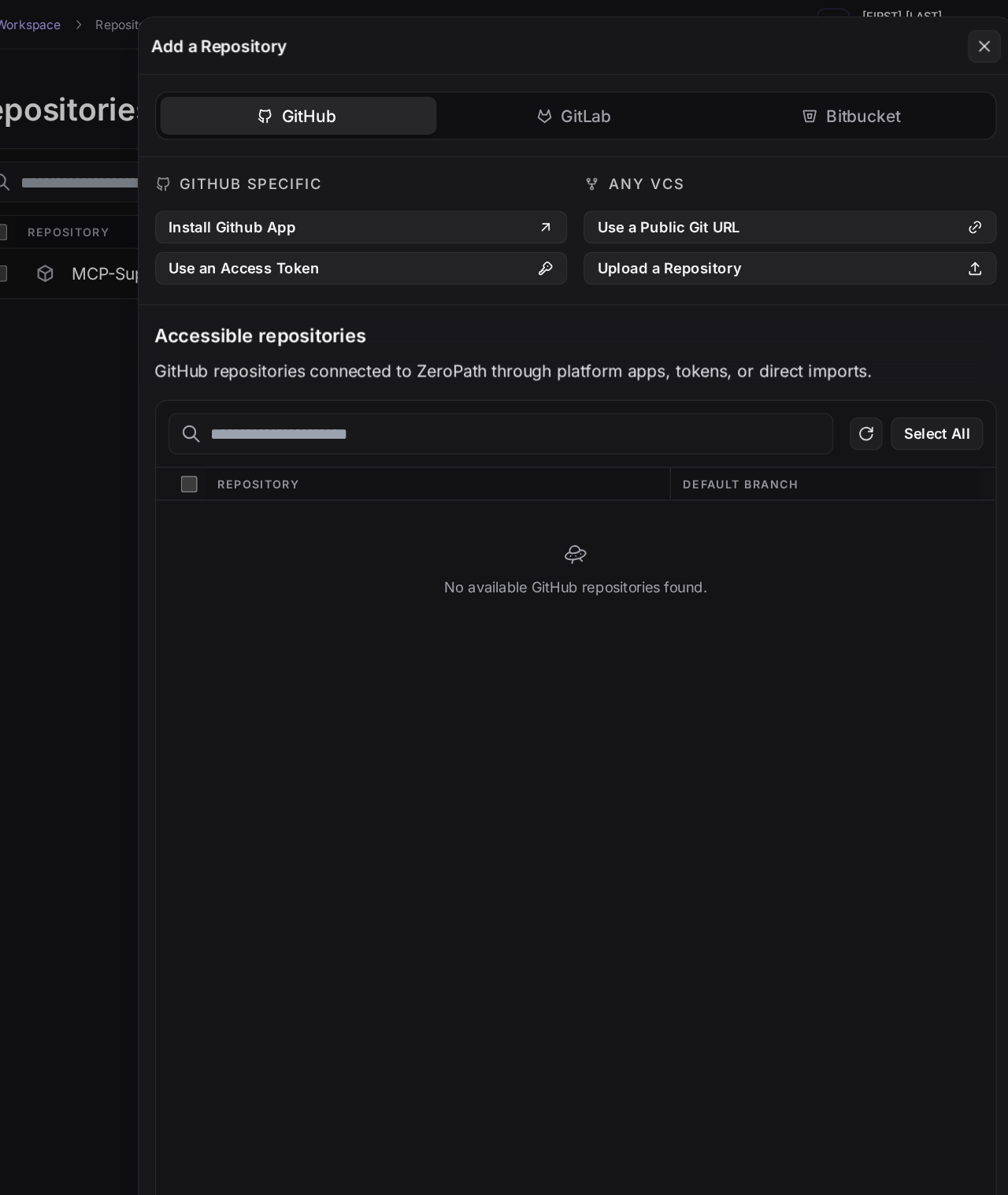 scroll, scrollTop: 0, scrollLeft: 0, axis: both 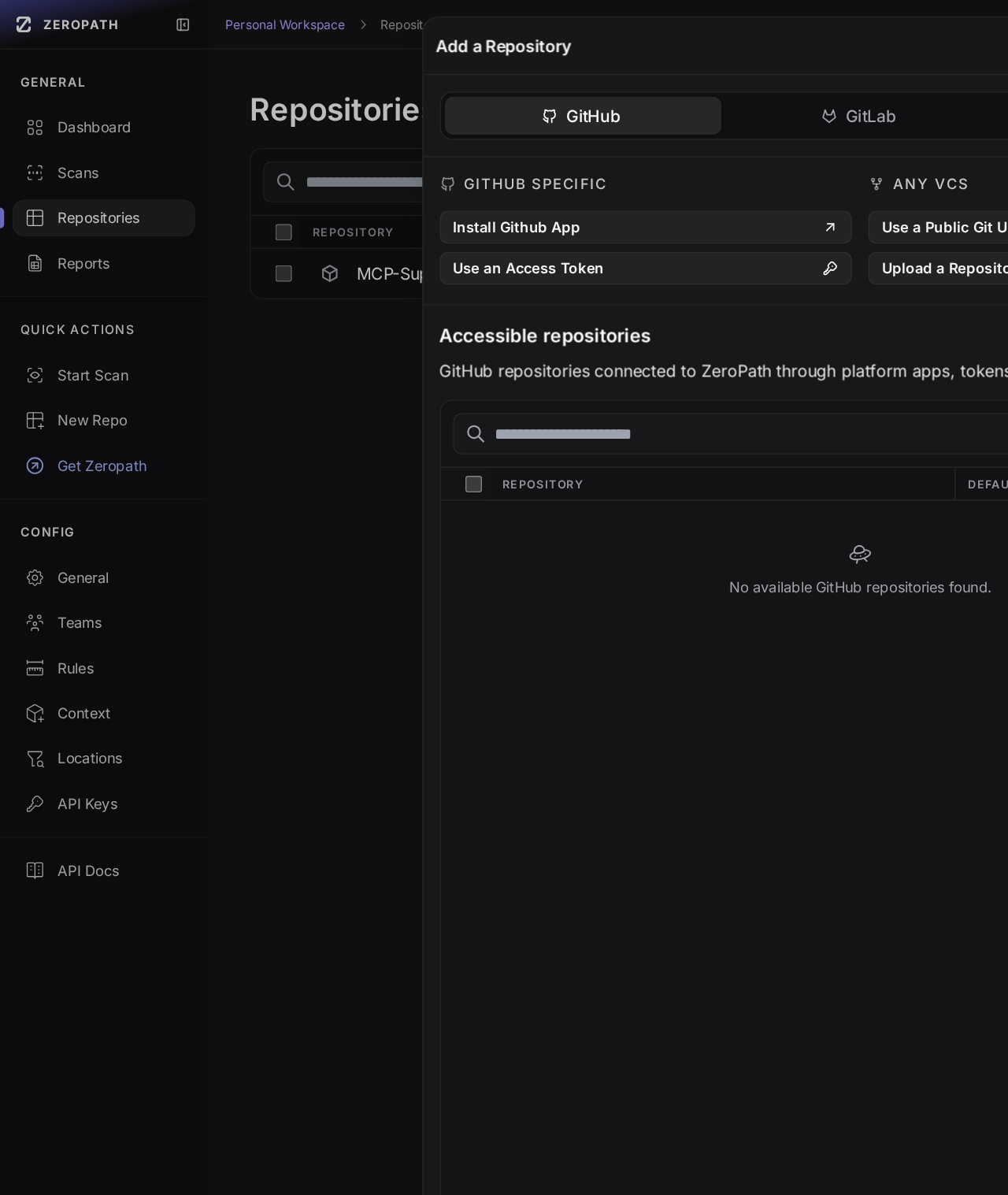 click 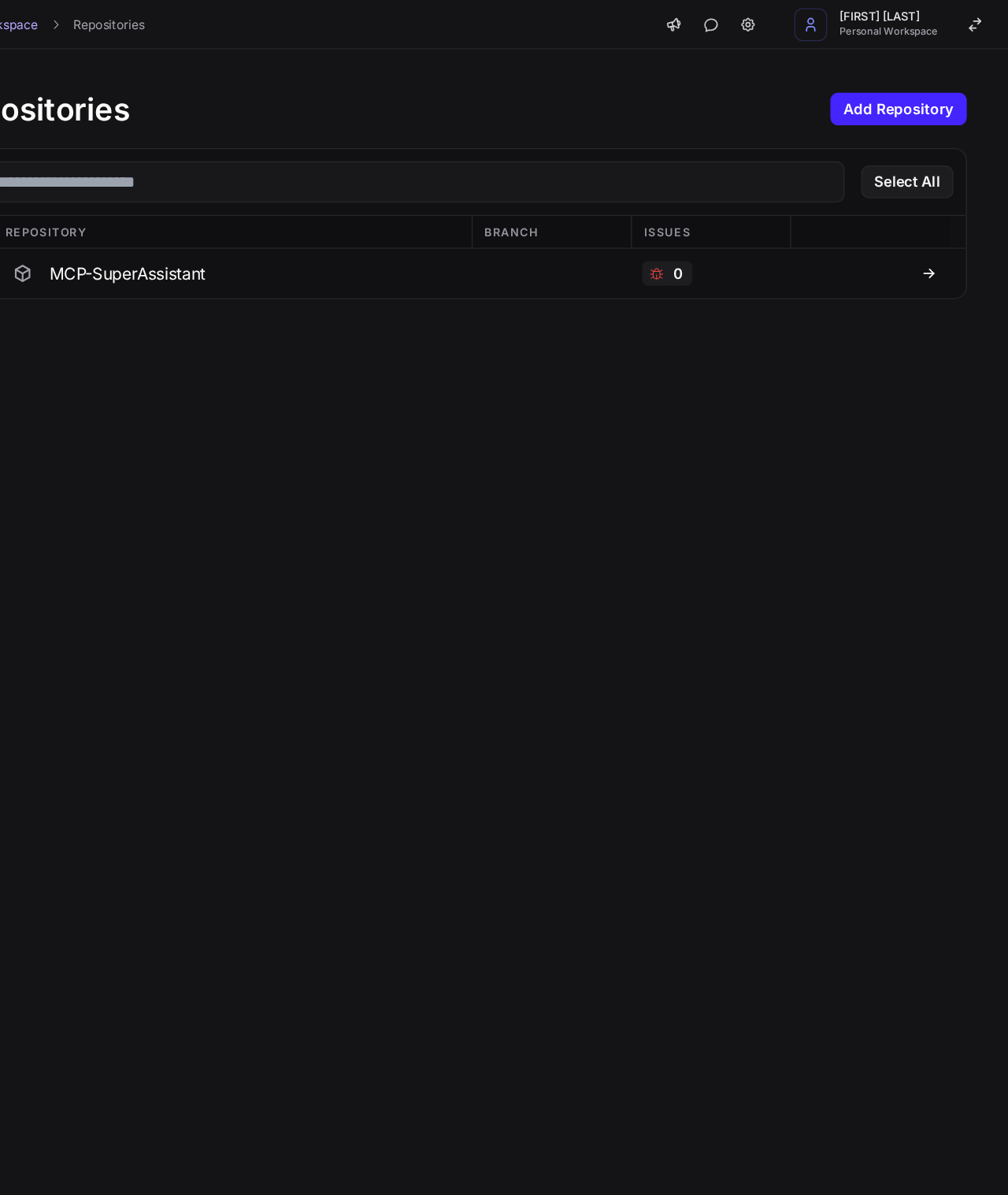 click 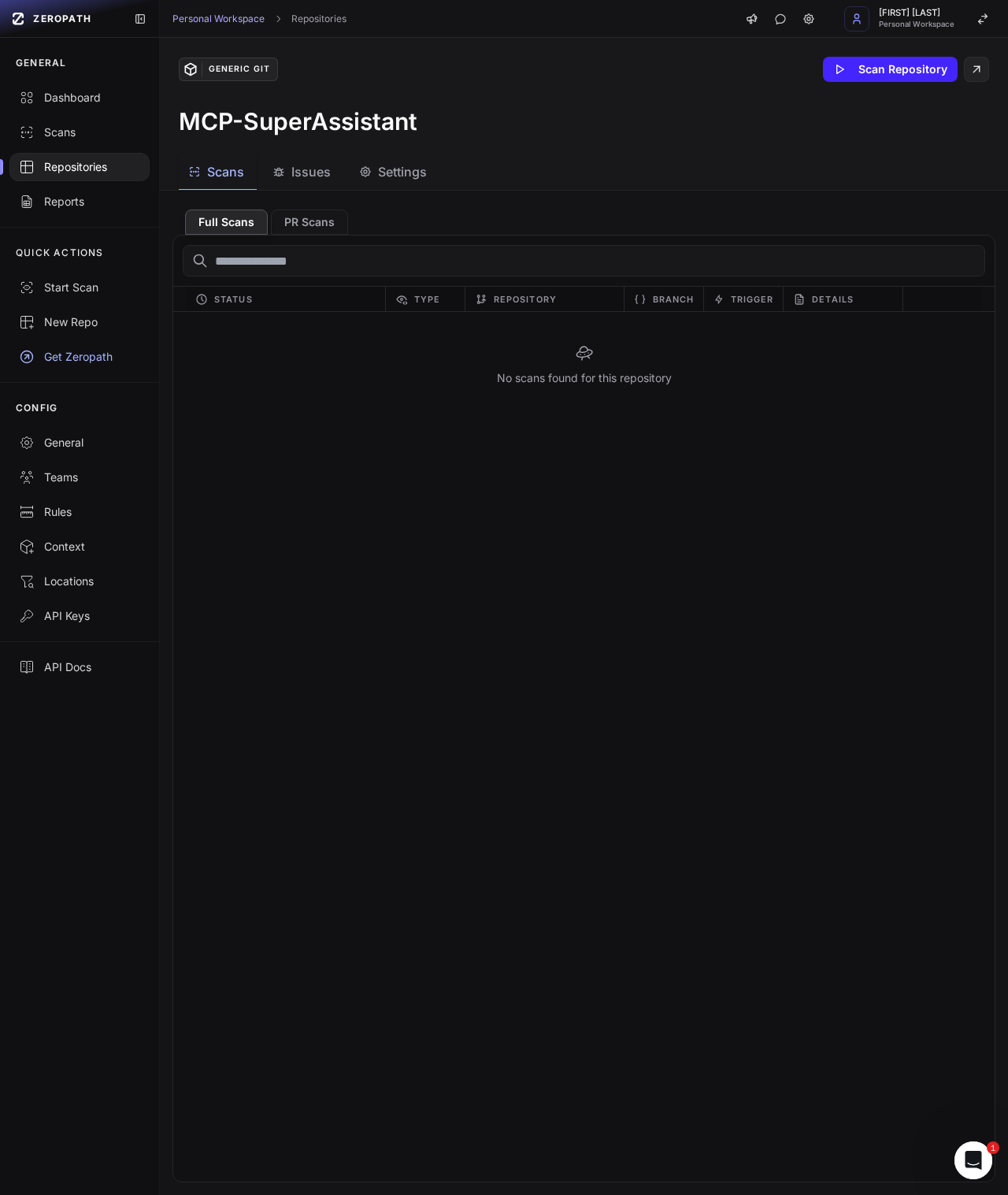 click on "Scan Repository" at bounding box center [890, 69] 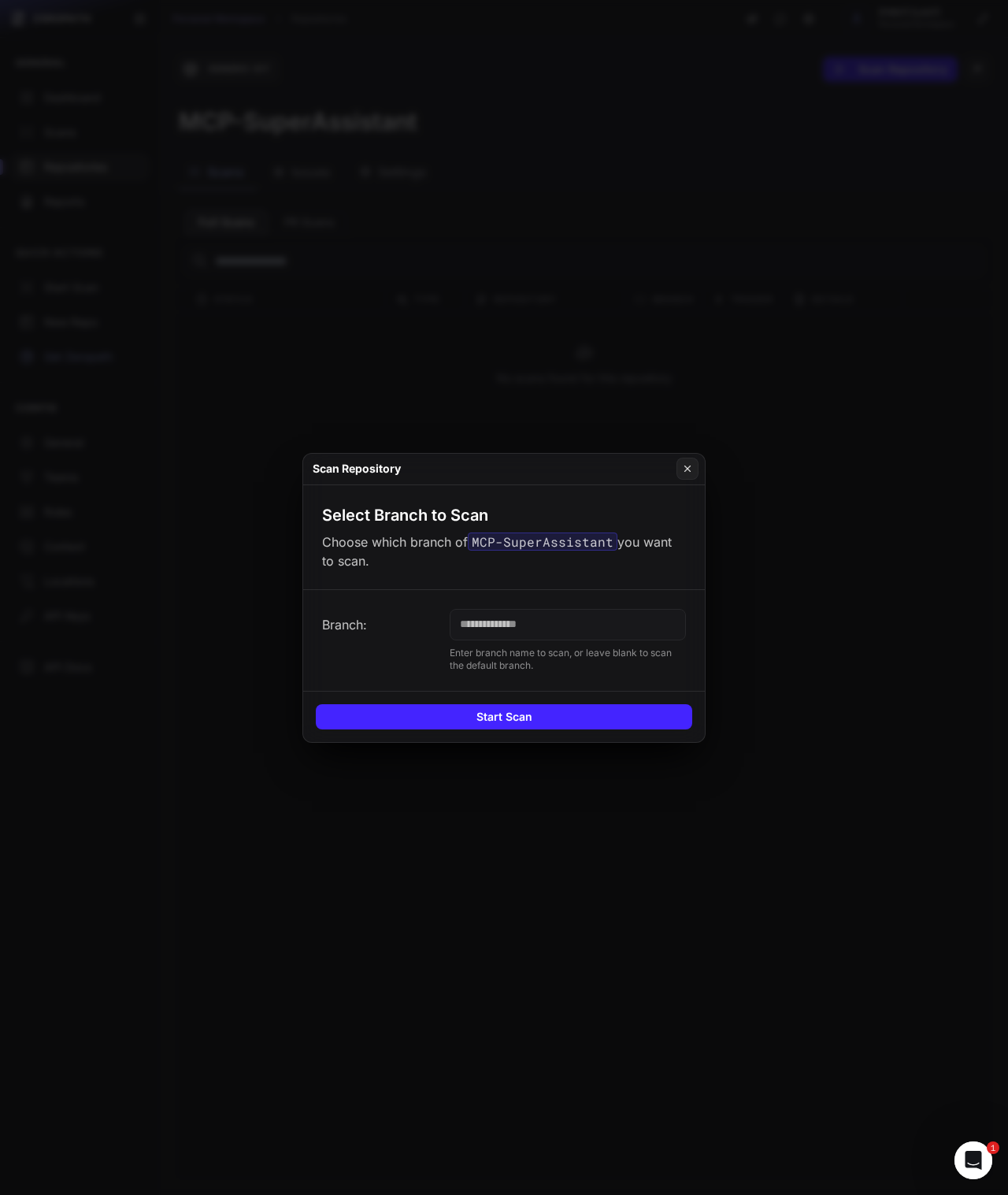 click on "Start Scan" at bounding box center (504, 717) 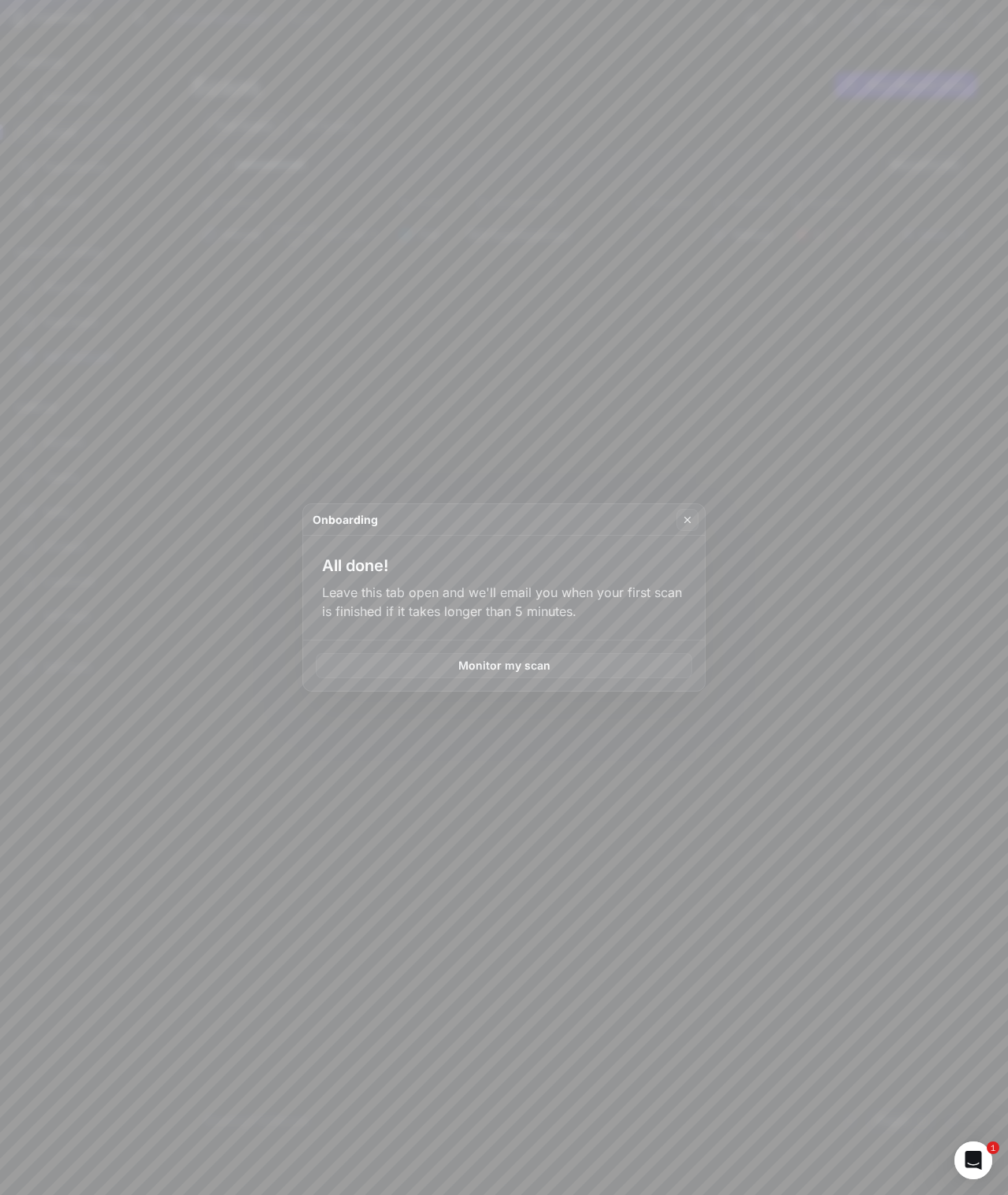 click on "Monitor my scan" at bounding box center [504, 666] 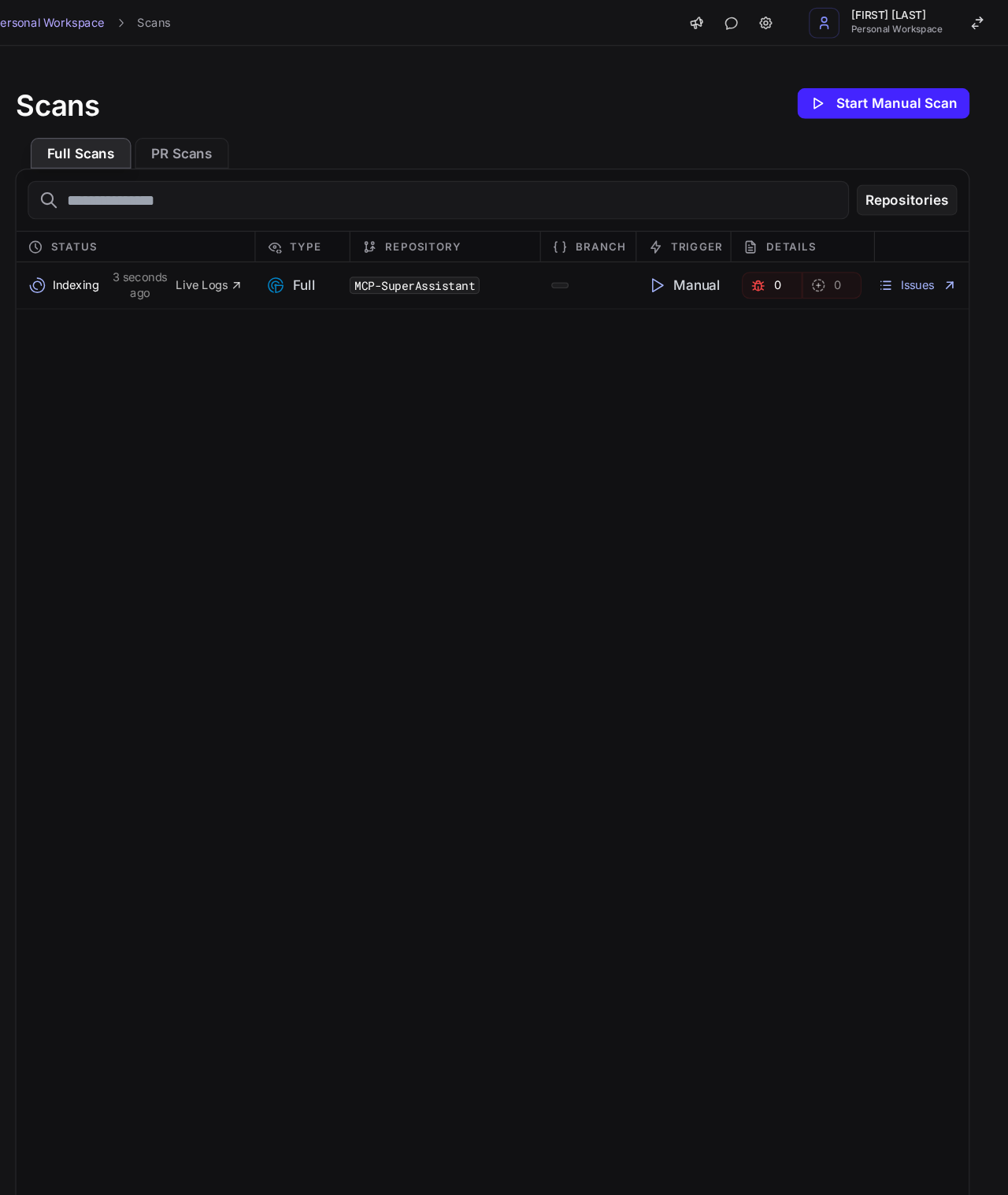 click on "Start Manual Scan" at bounding box center [906, 85] 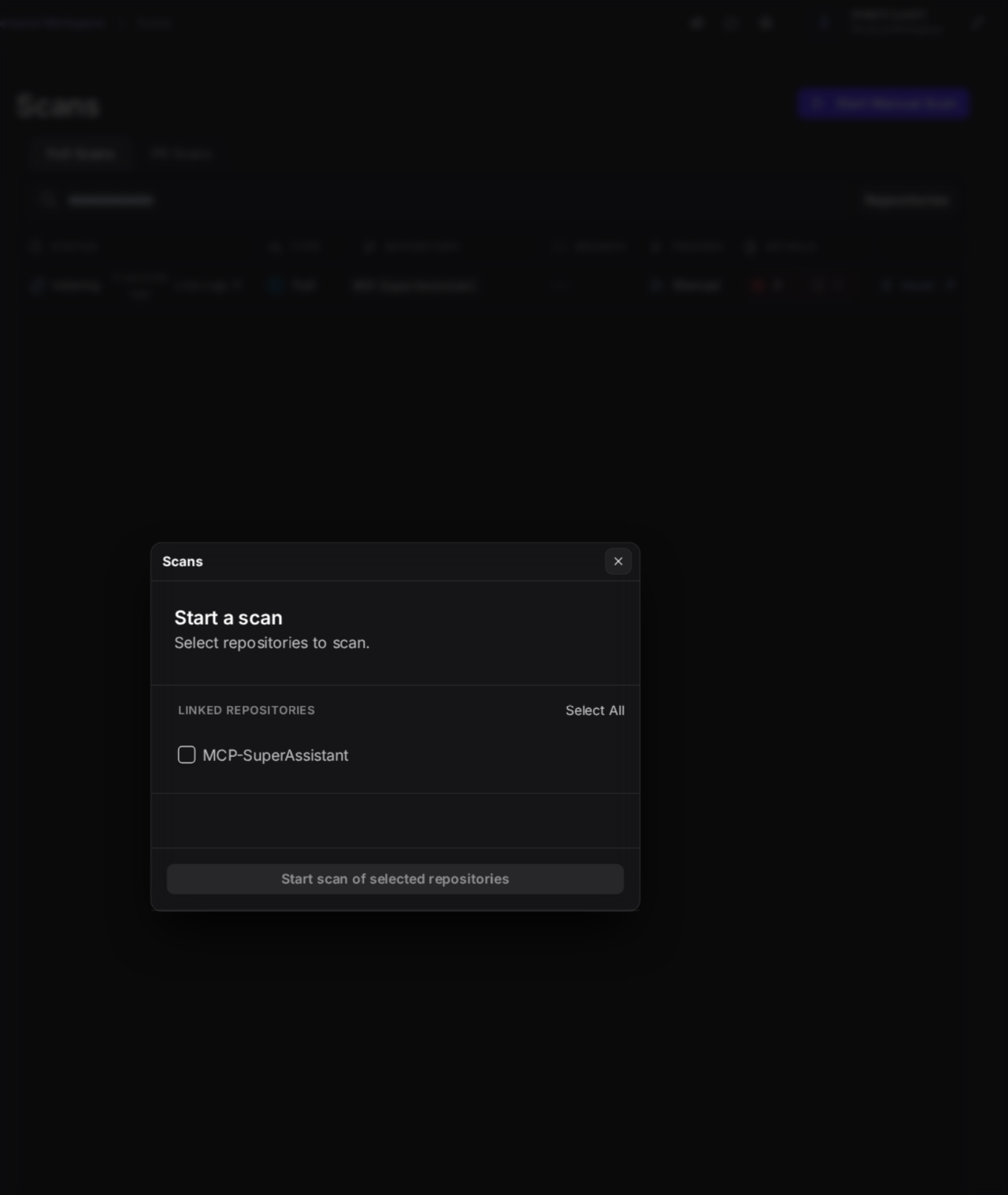 click on "MCP-SuperAssistant" at bounding box center [395, 621] 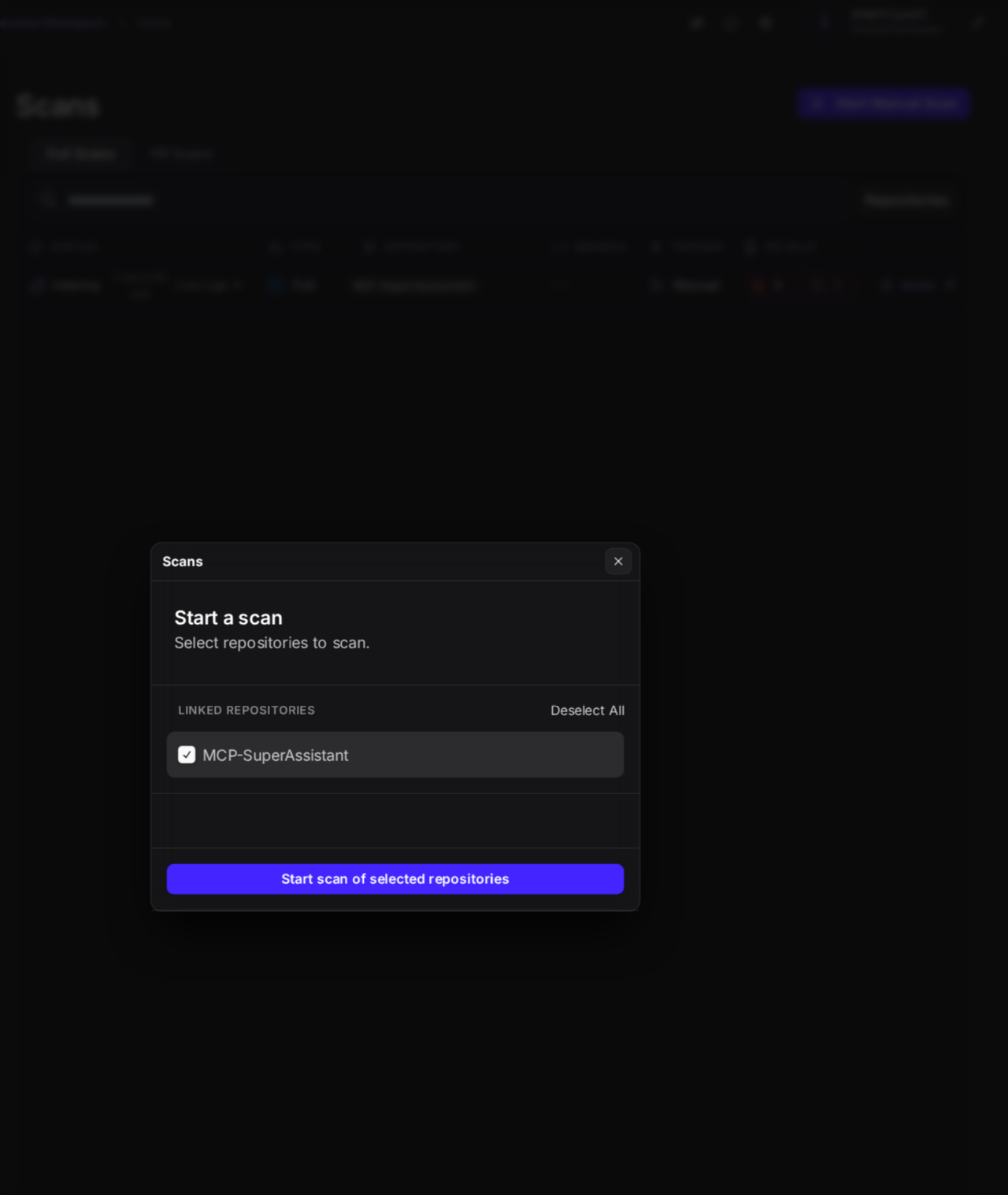 click on "Start scan of selected repositories" at bounding box center [504, 723] 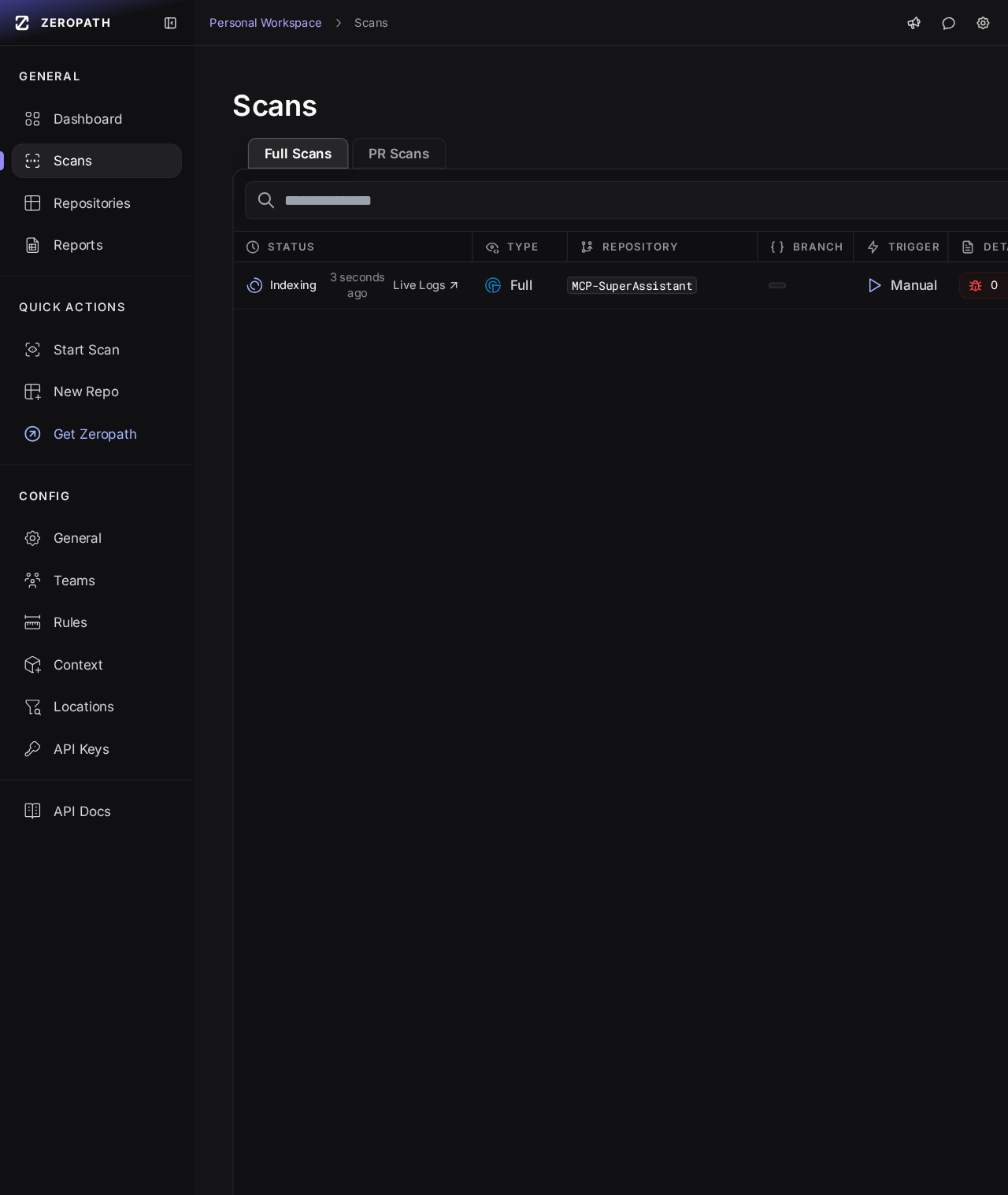 click on "Dashboard" at bounding box center (80, 98) 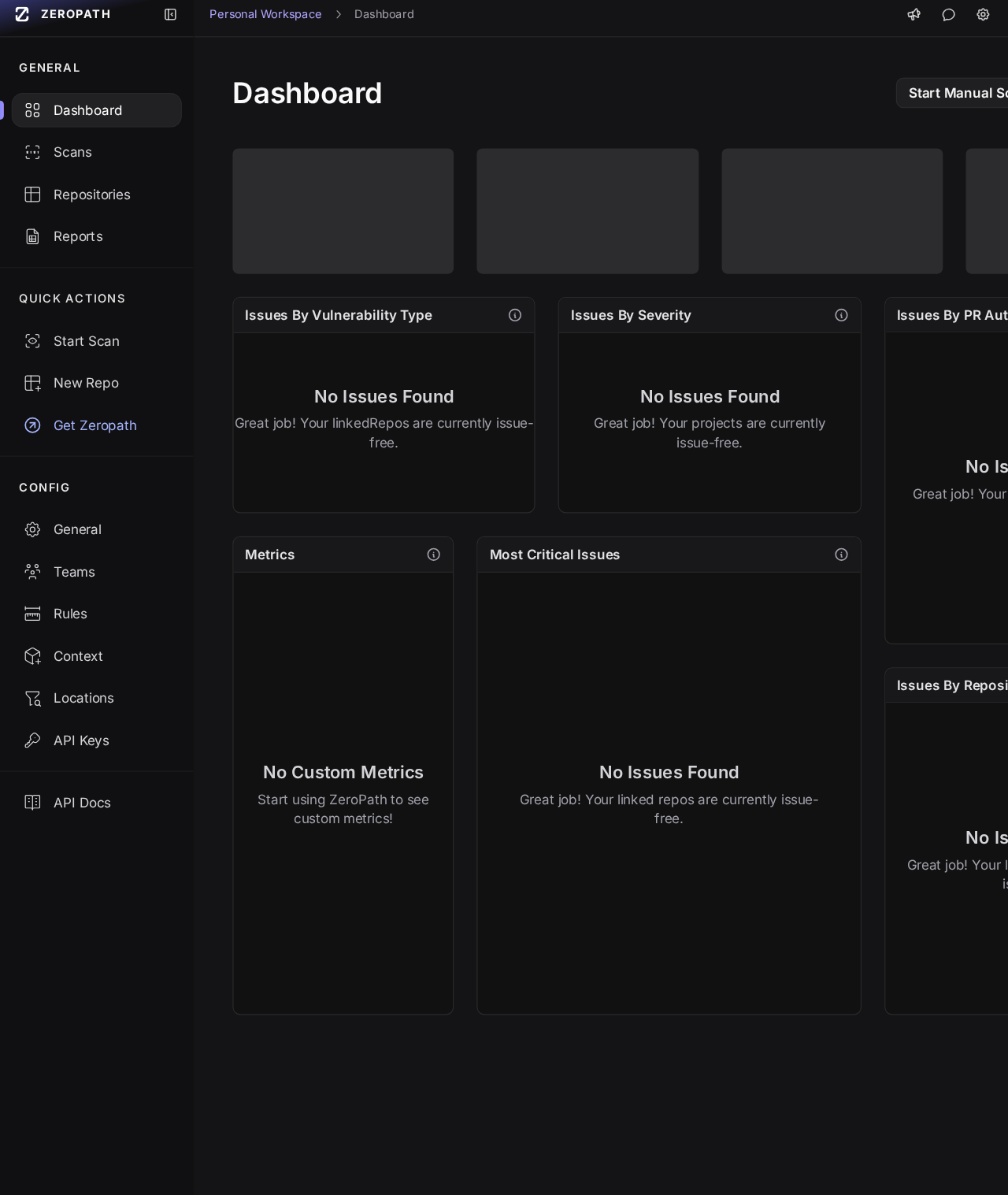 click on "Scans" at bounding box center [80, 132] 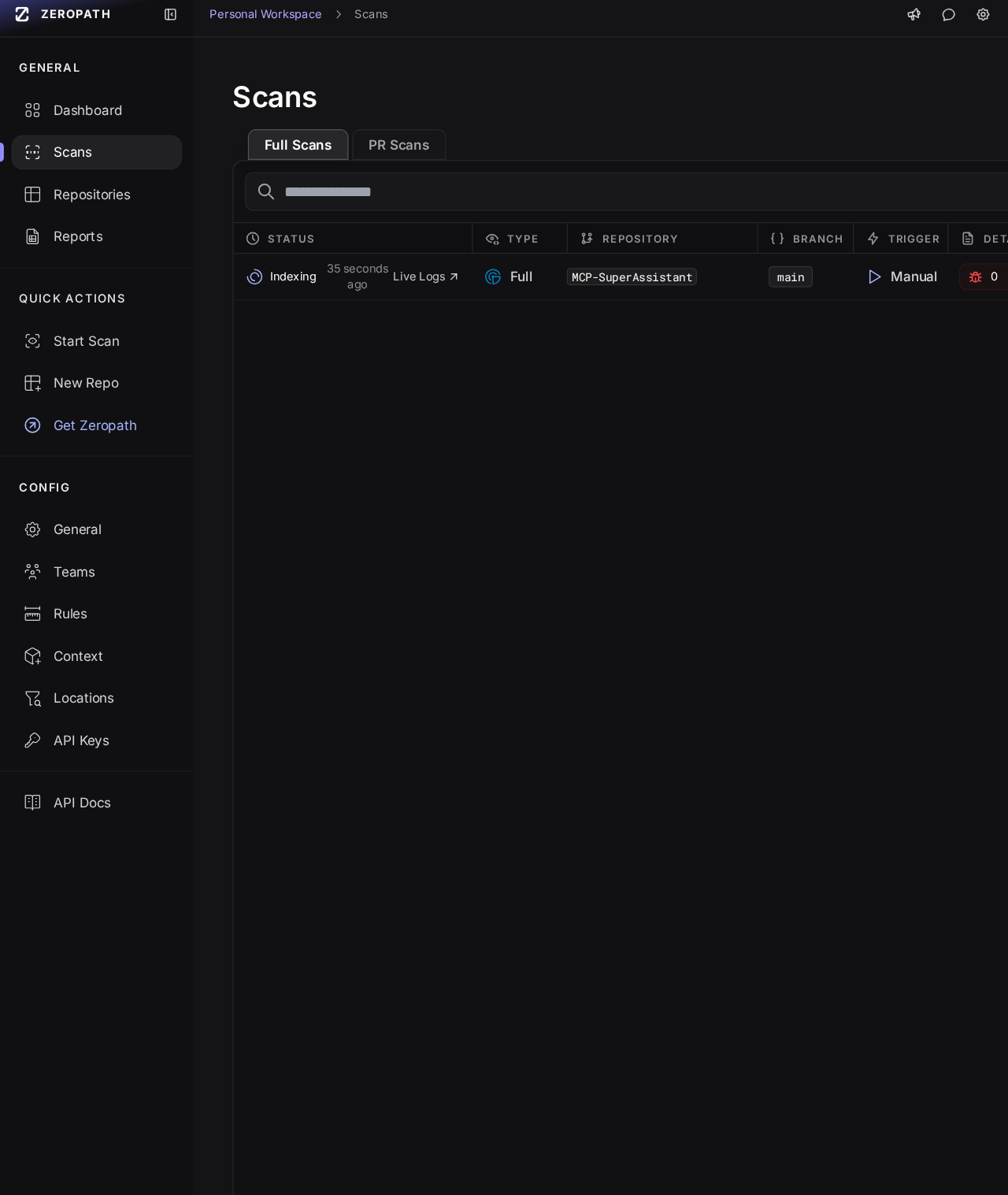 click on "Dashboard" at bounding box center [80, 98] 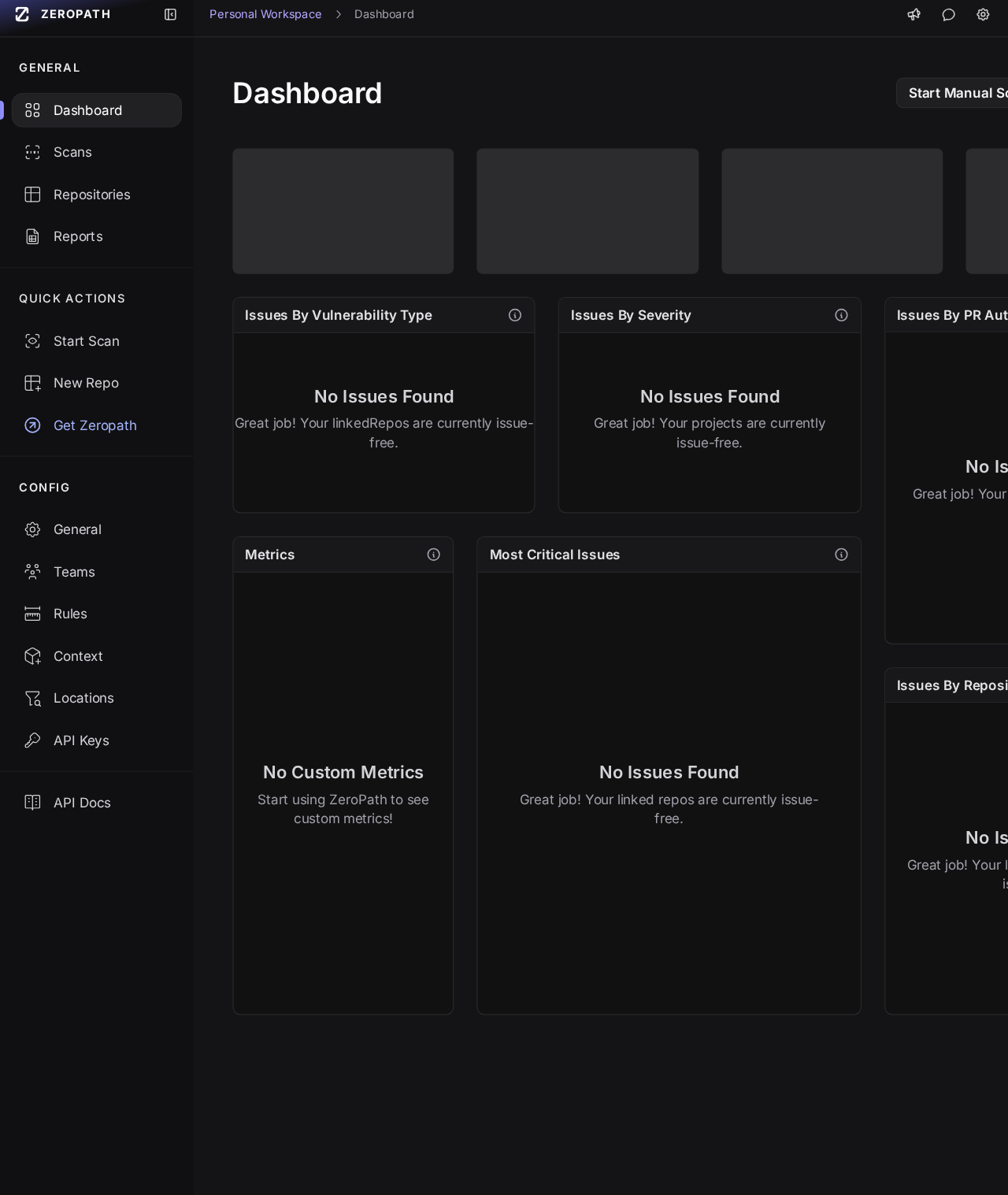 click on "Scans" at bounding box center (80, 132) 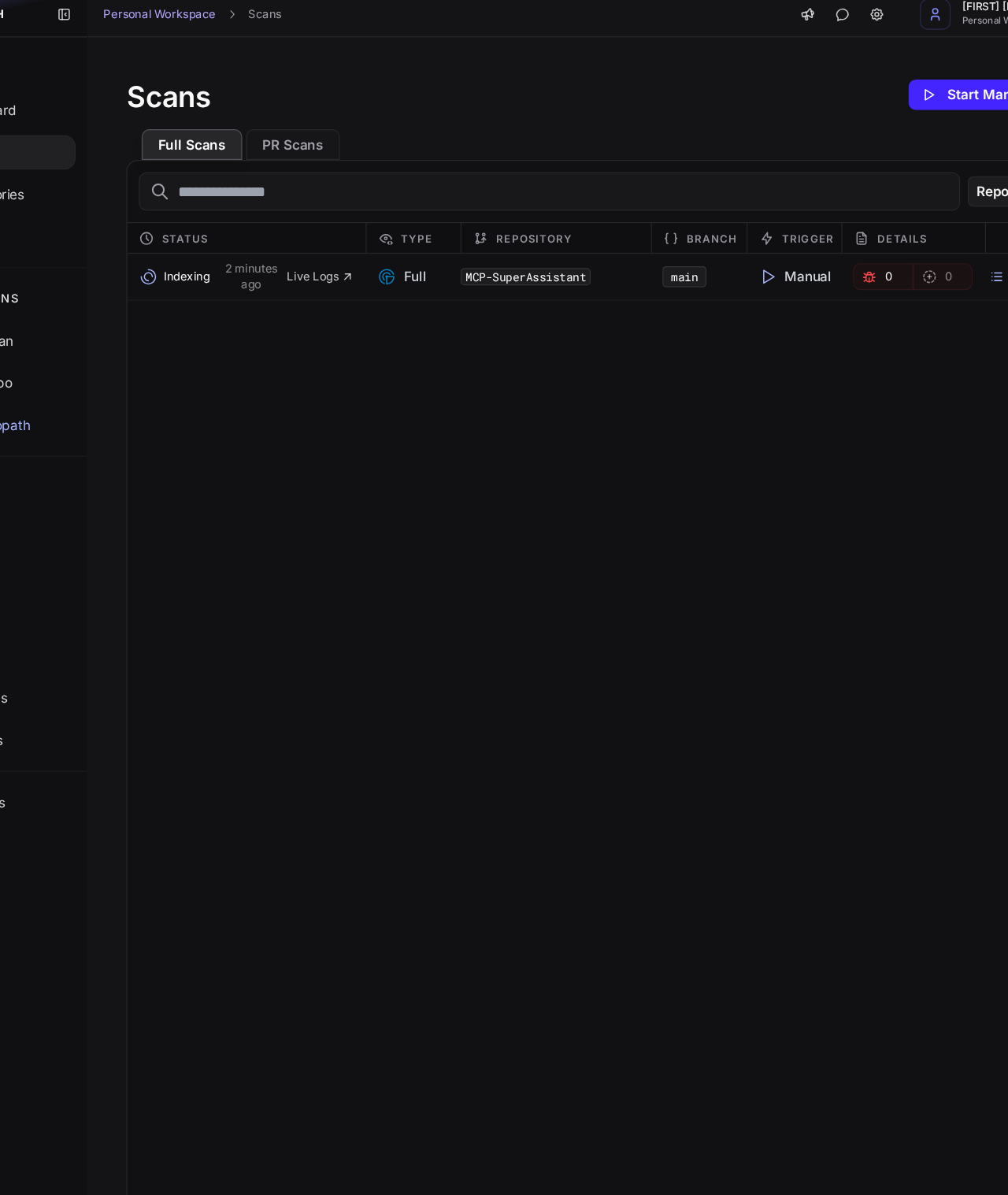 click on "Live Logs" at bounding box center [351, 235] 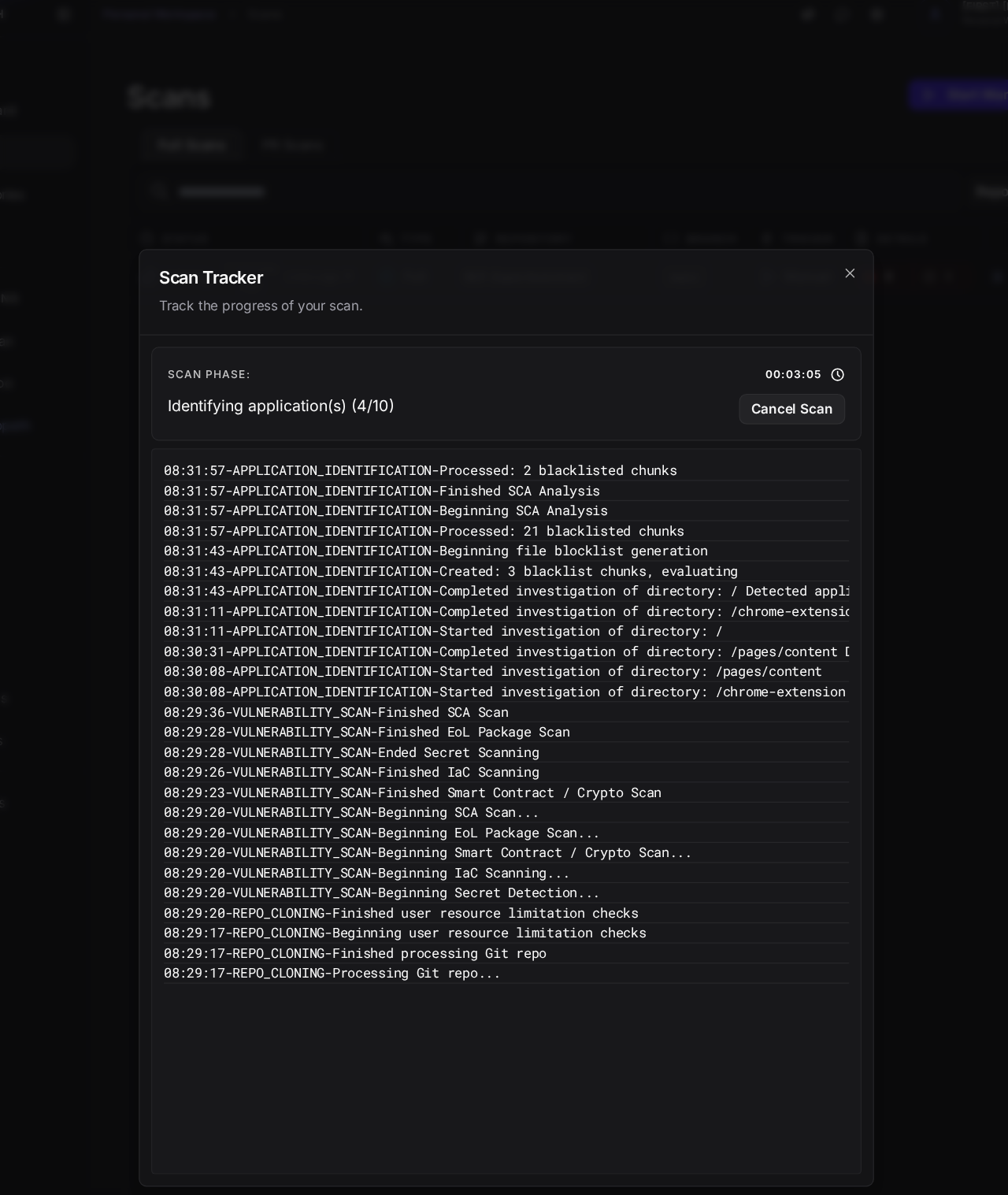 click 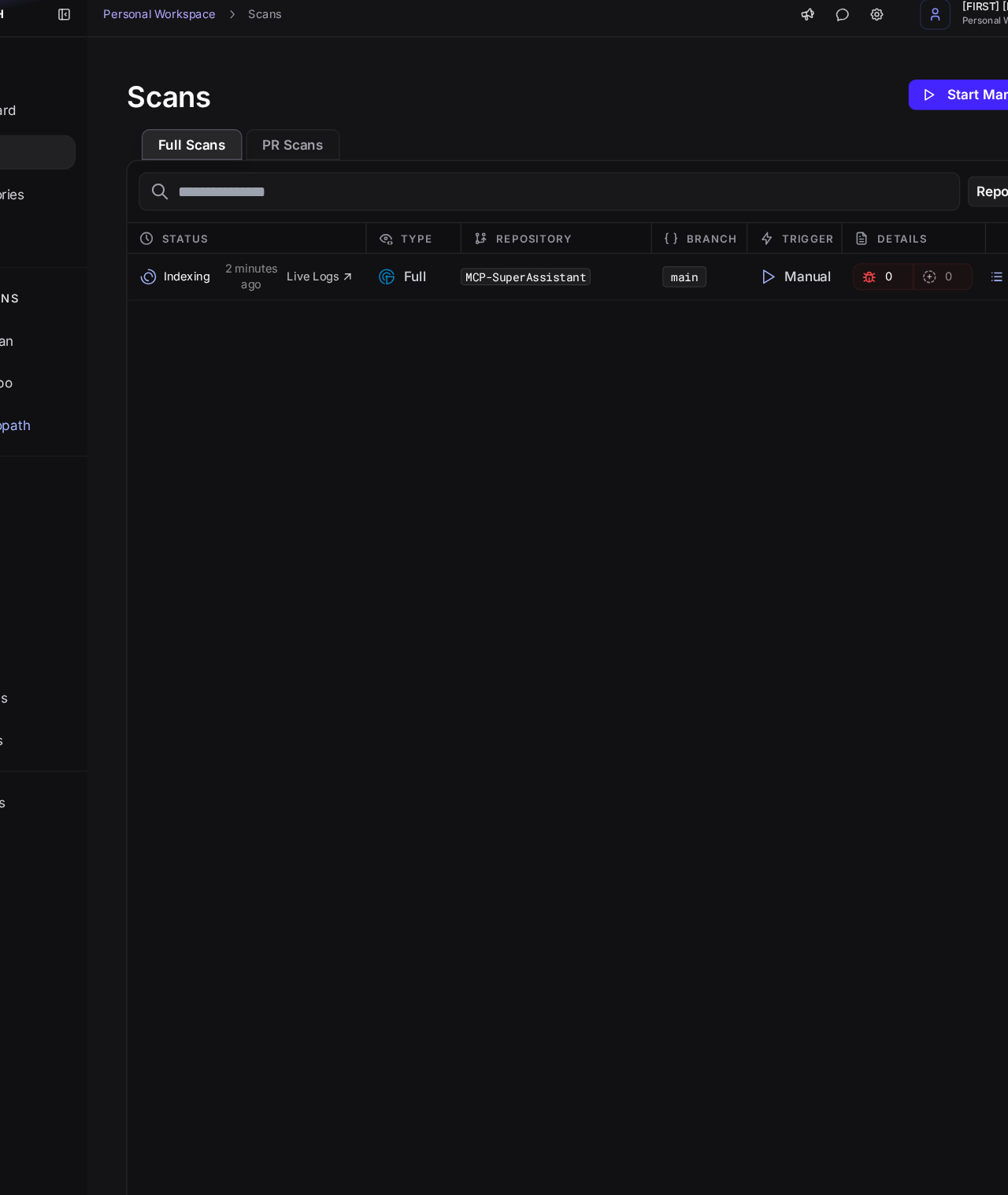 click on "Indexing   2 minutes ago     Live Logs         Full   MCP-SuperAssistant   main     Manual     0       0
Issues" 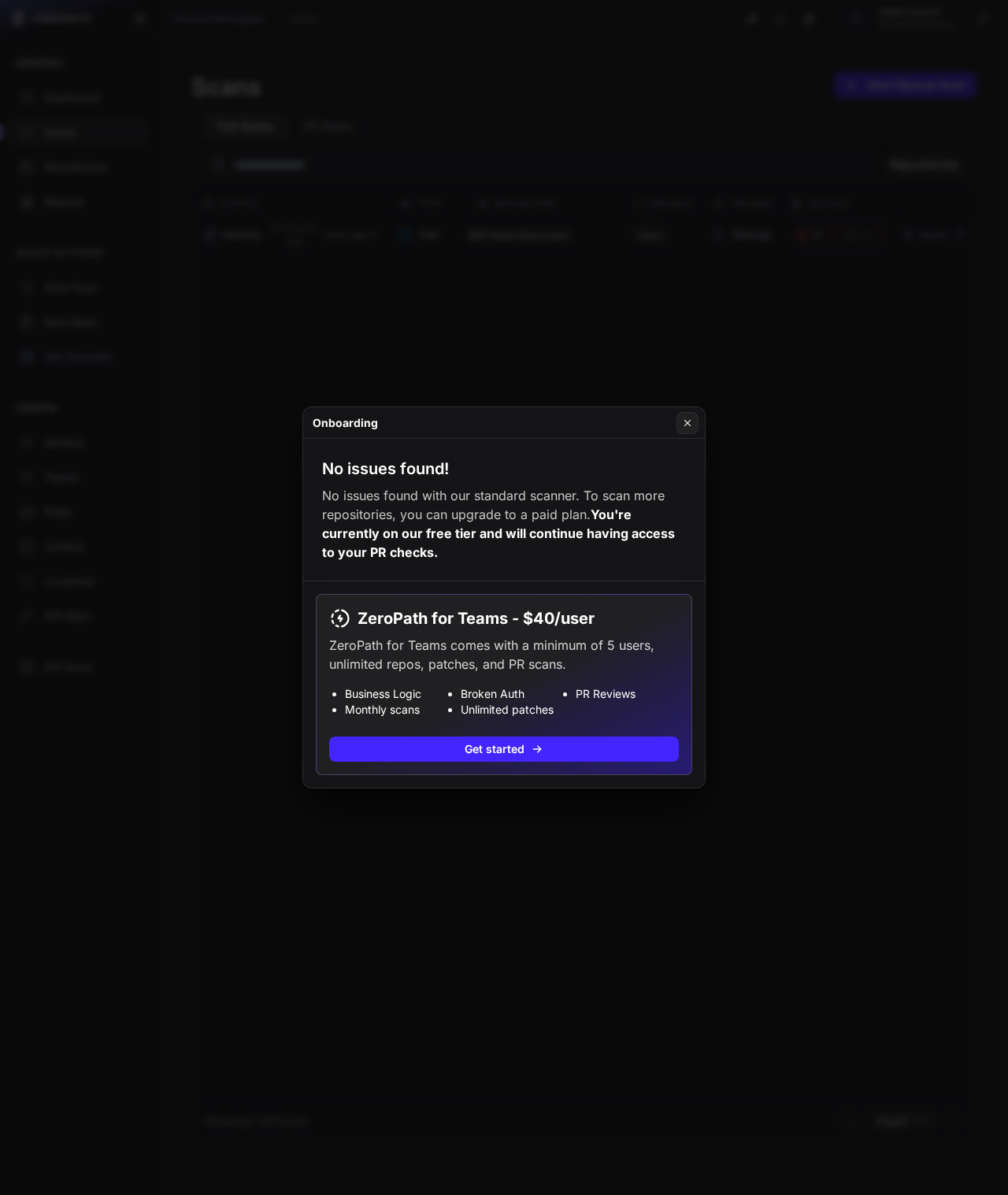 scroll, scrollTop: 7, scrollLeft: 0, axis: vertical 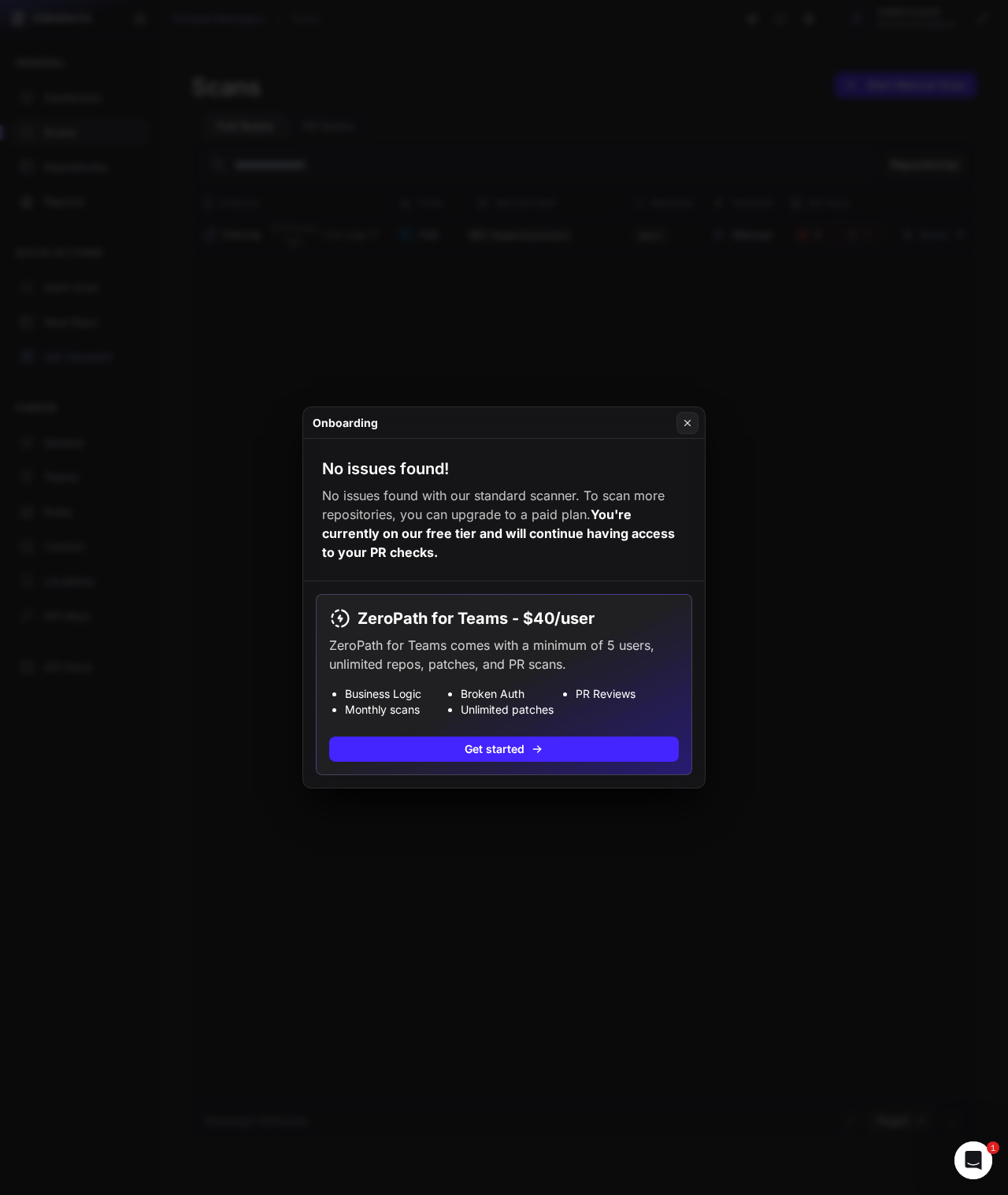 click at bounding box center (687, 423) 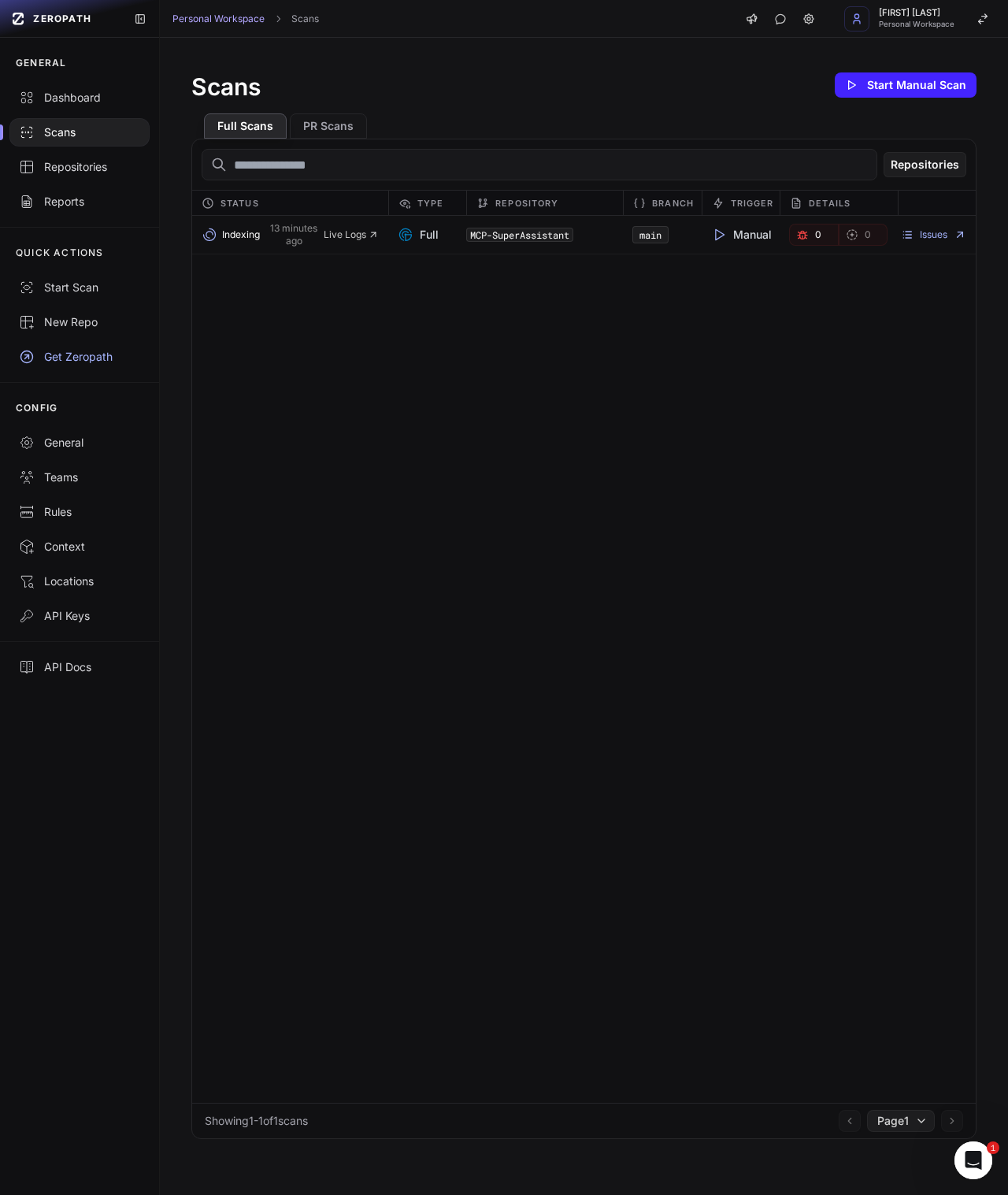 click on "Live Logs" at bounding box center [351, 235] 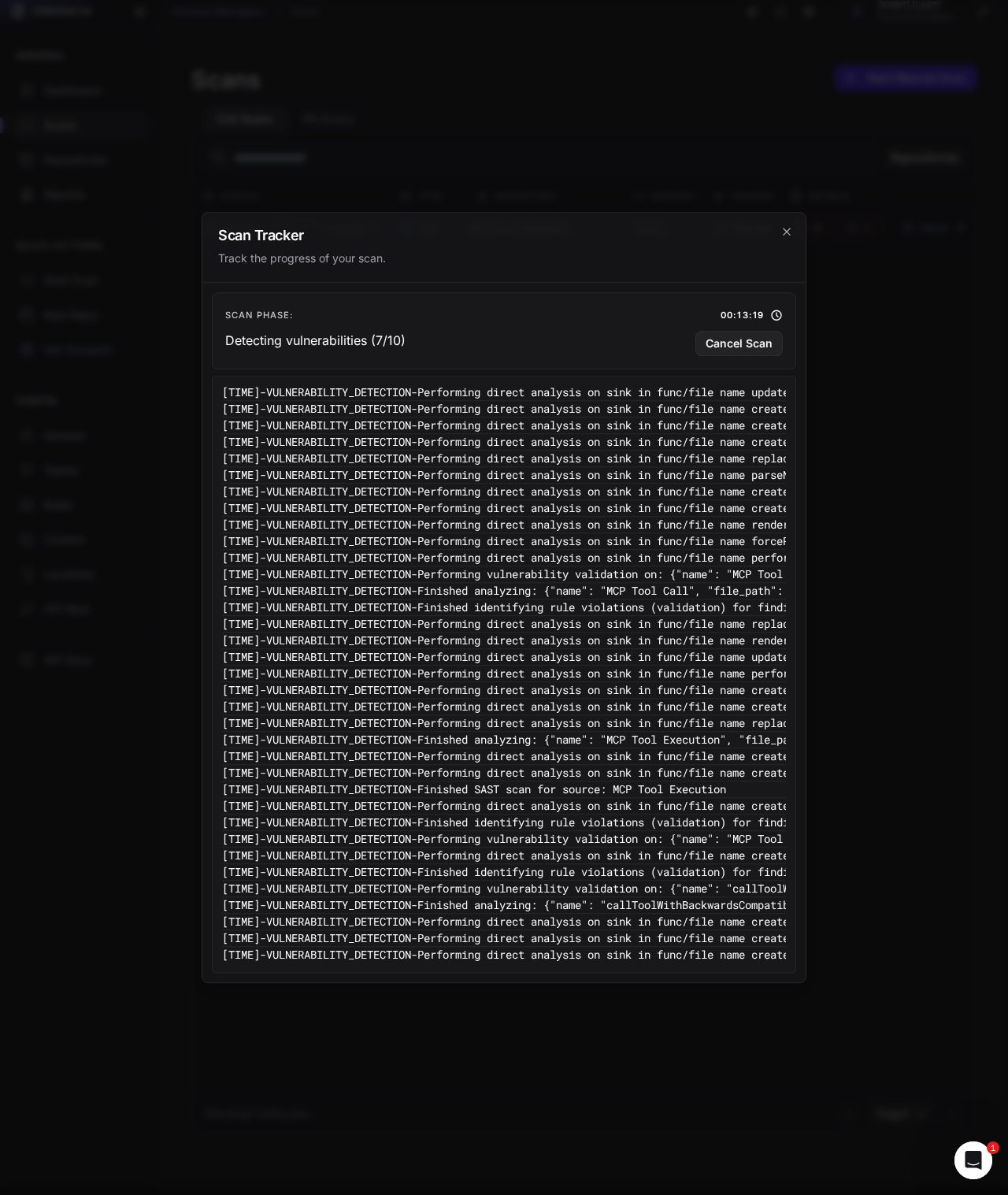scroll, scrollTop: 1106, scrollLeft: 0, axis: vertical 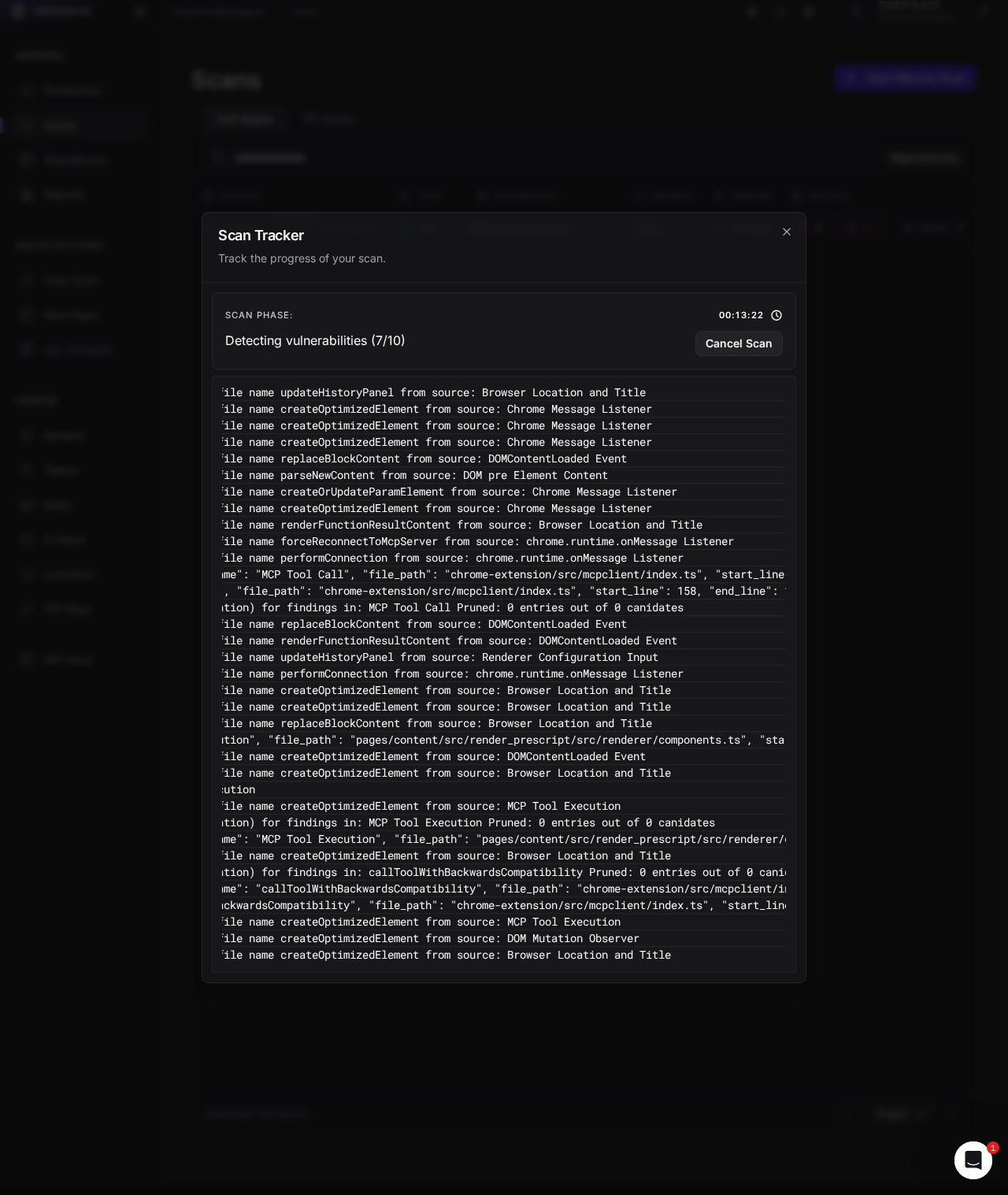 click 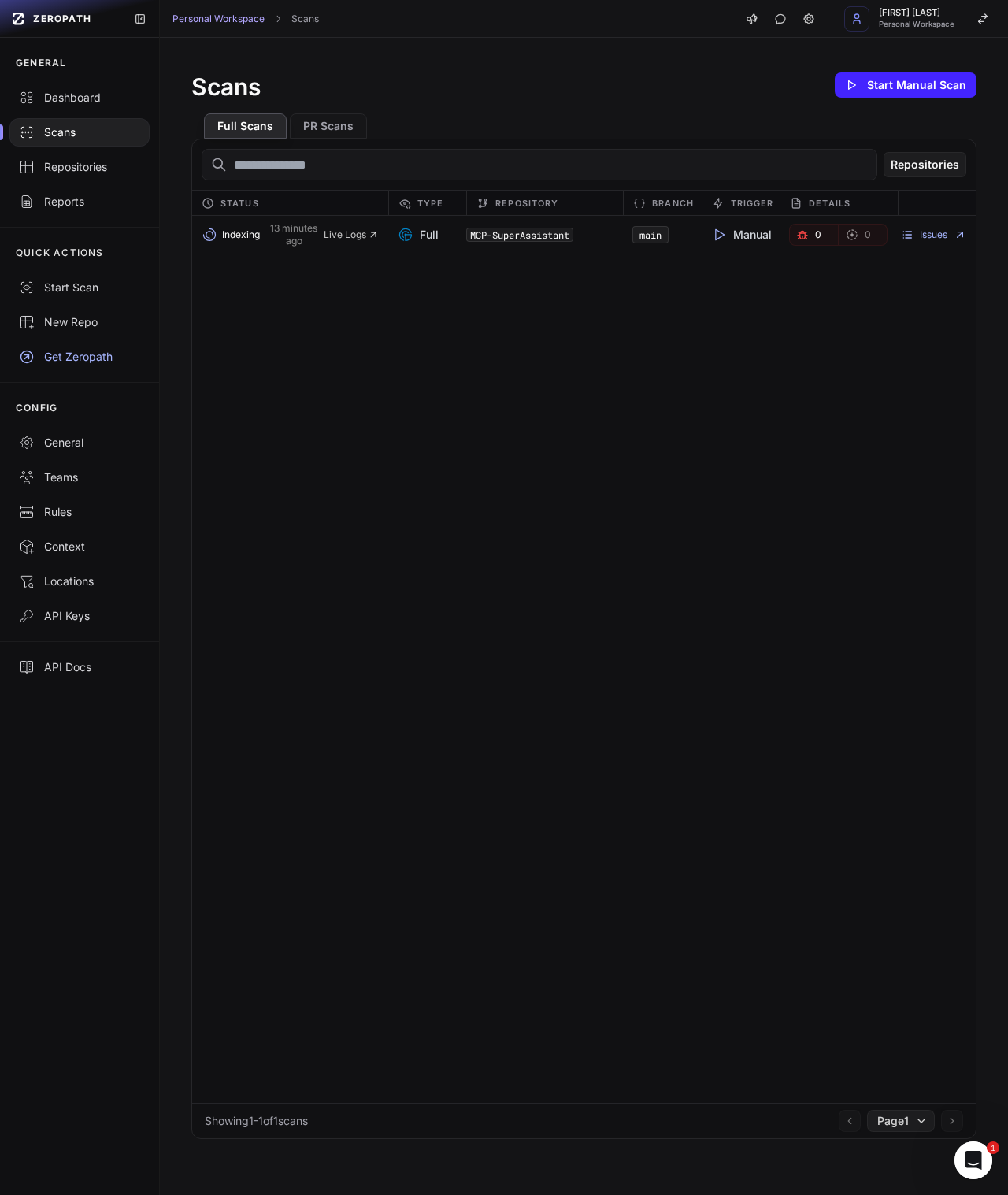 click on "Issues" at bounding box center (933, 235) 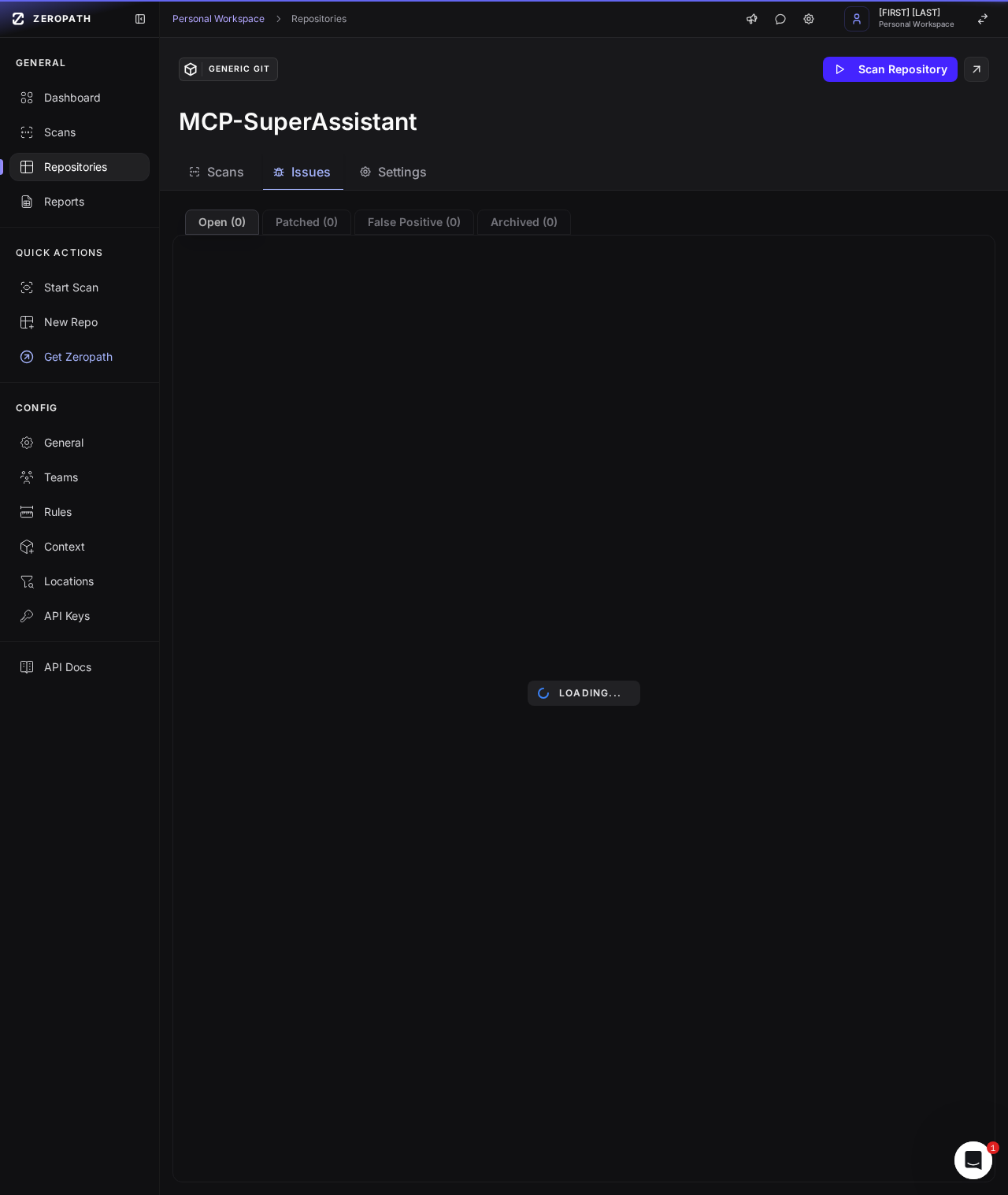 scroll, scrollTop: 0, scrollLeft: 0, axis: both 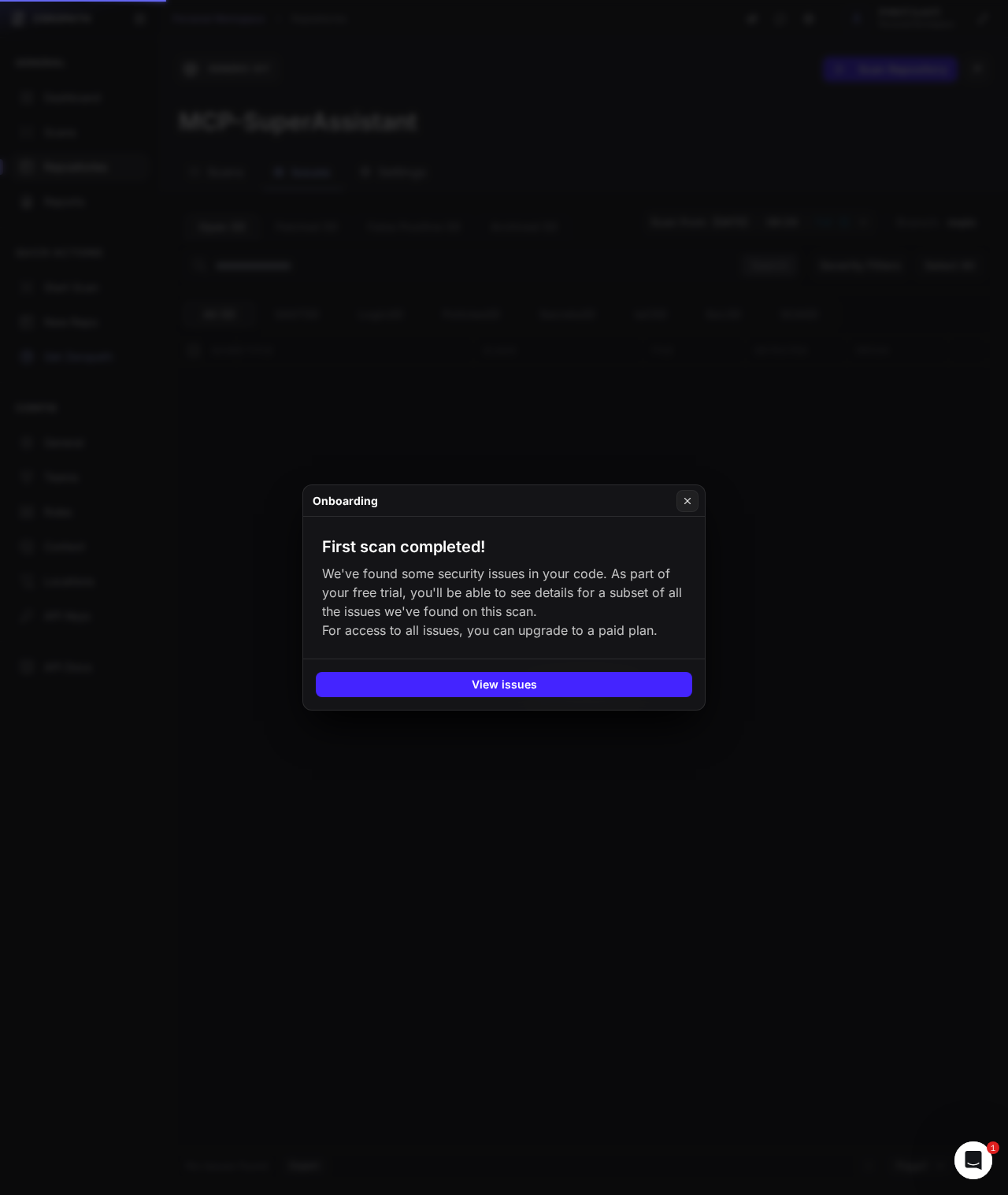click on "View issues" at bounding box center (504, 685) 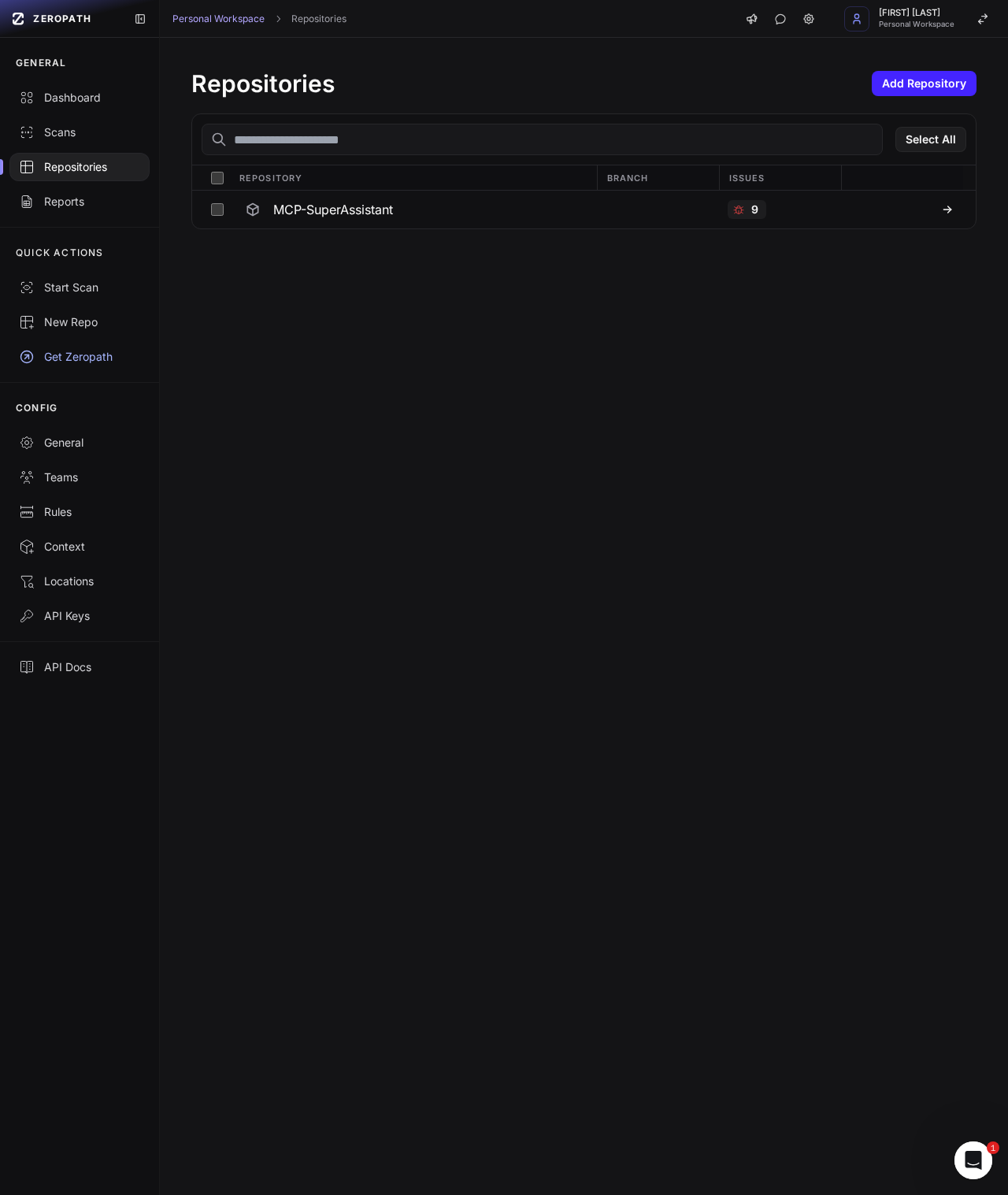 click on "MCP-SuperAssistant" at bounding box center [333, 210] 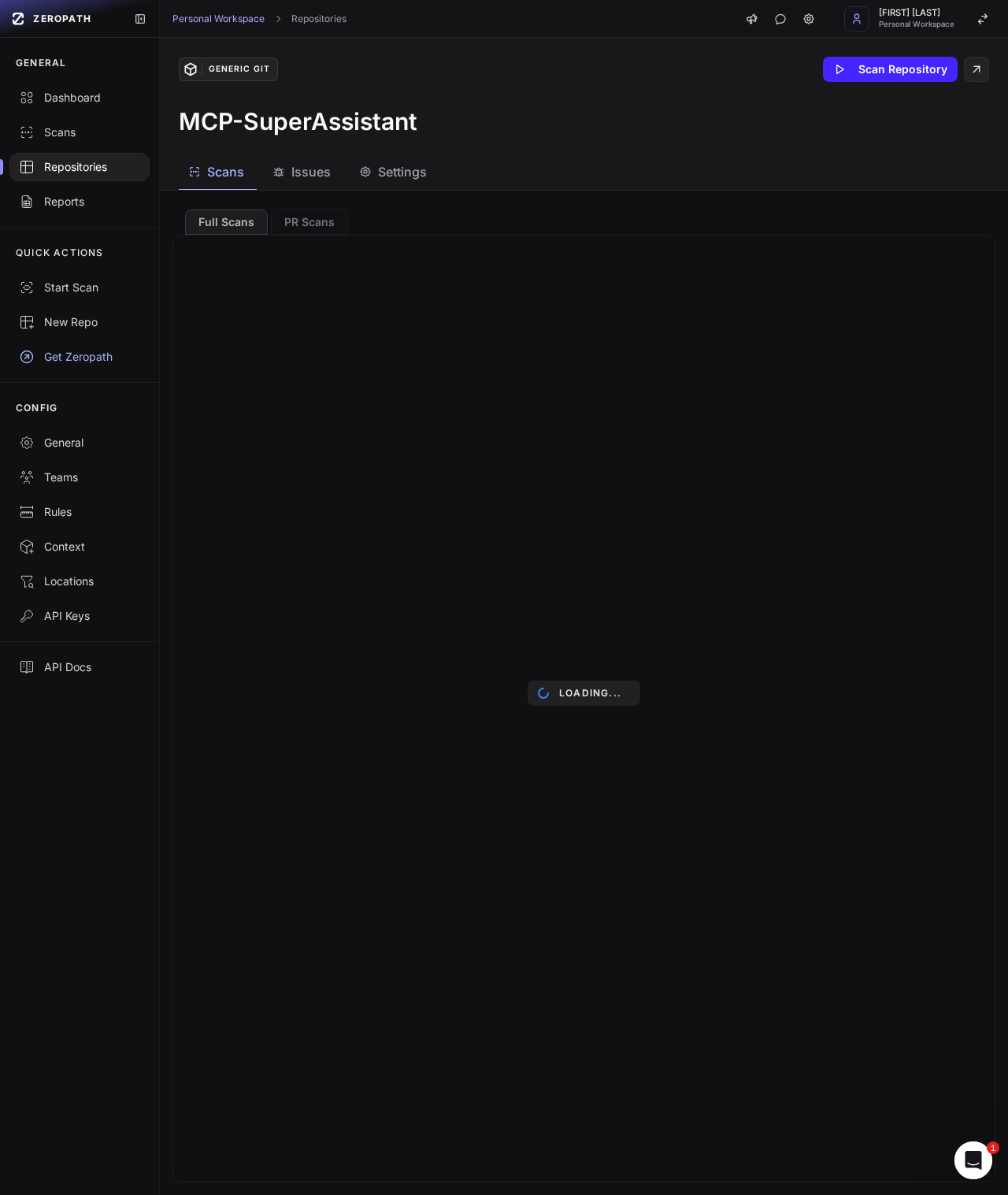 click on "Issues" at bounding box center (311, 172) 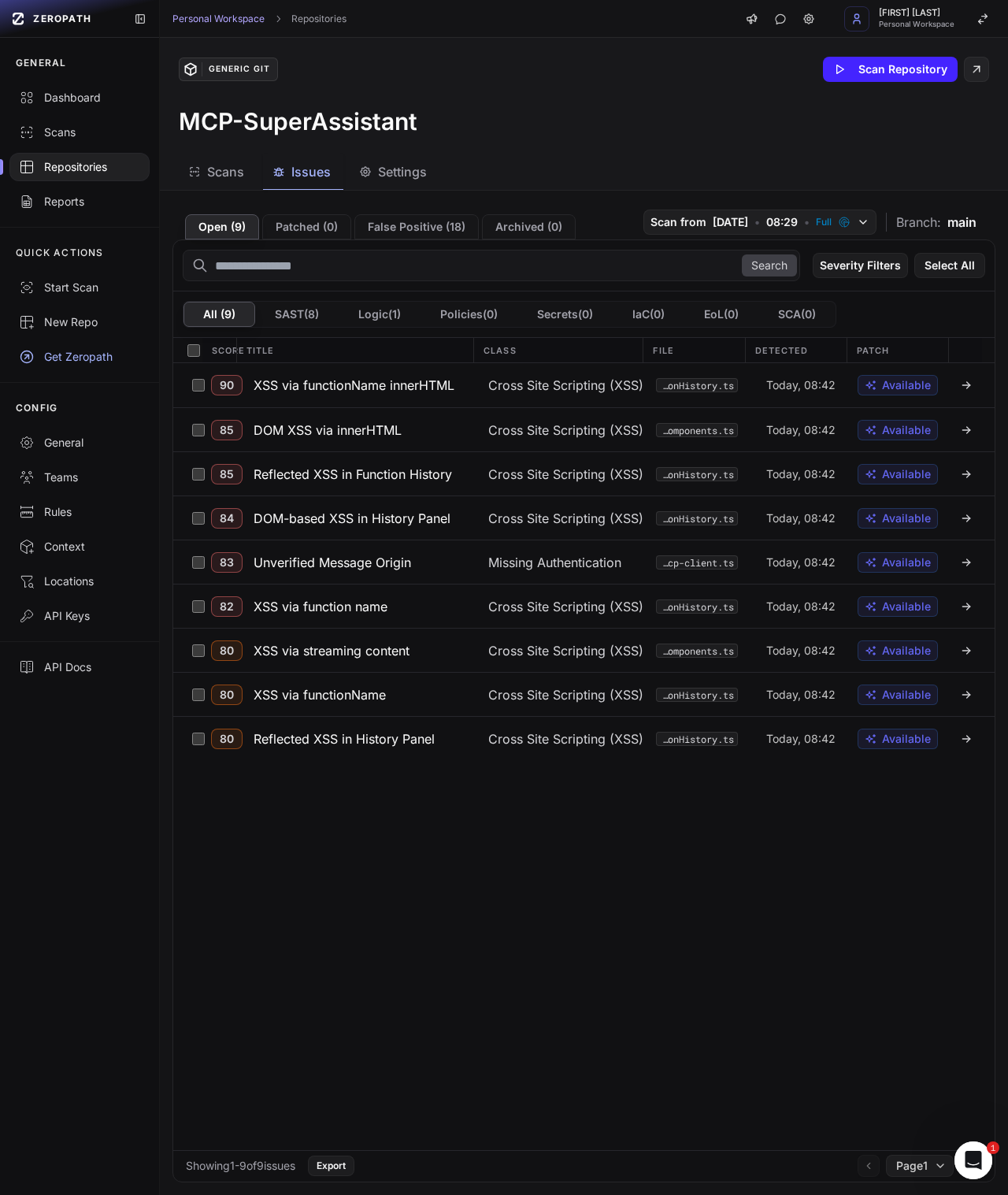 click on "All ( 9 )   SAST  ( 8 )
Logic  ( 1 )
Policies  ( 0 )
Secrets  ( 0 )
IaC  ( 0 )
EoL  ( 0 )
SCA  ( 0 )" at bounding box center (584, 314) 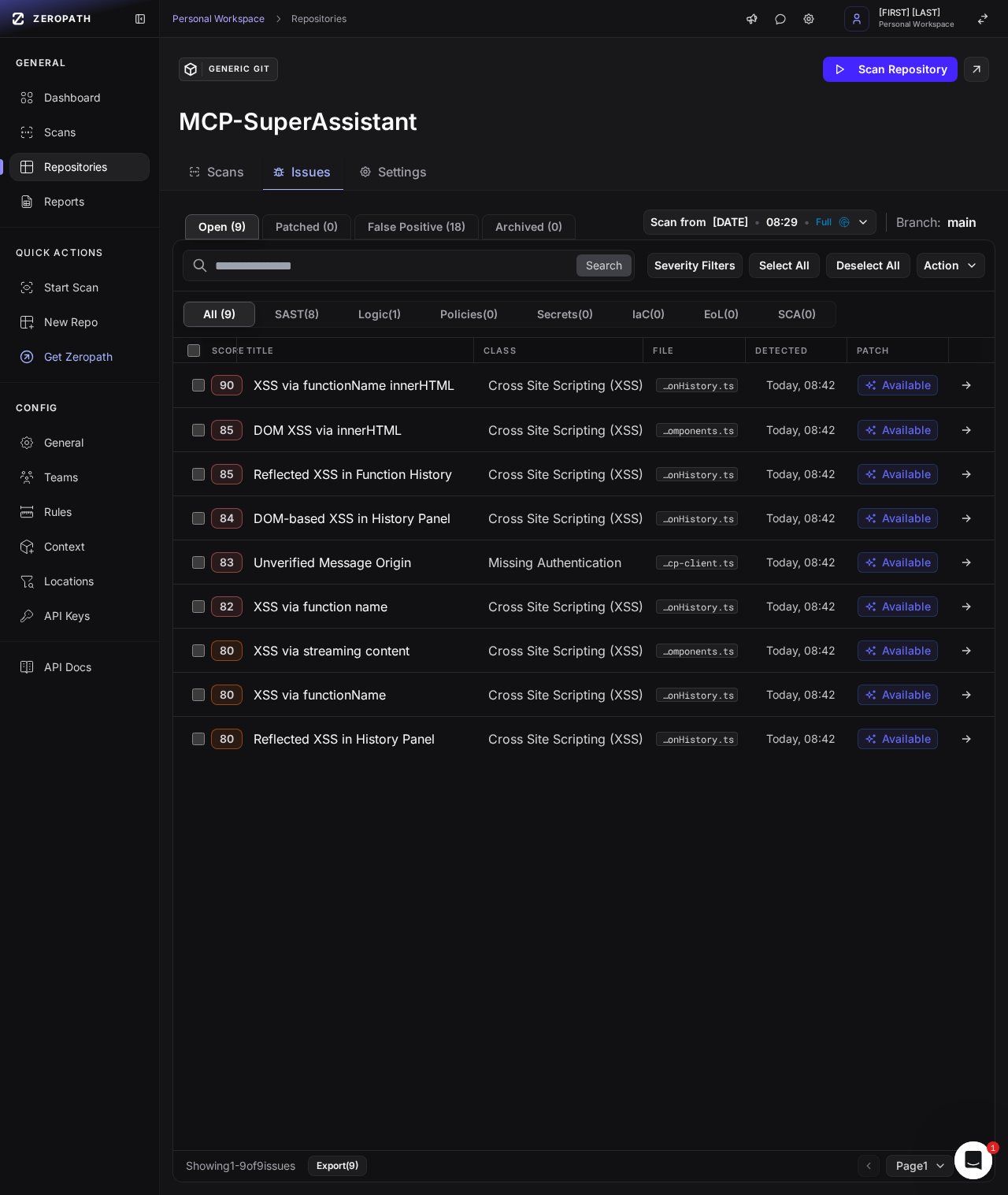 click on "Export  (9)" at bounding box center [337, 1166] 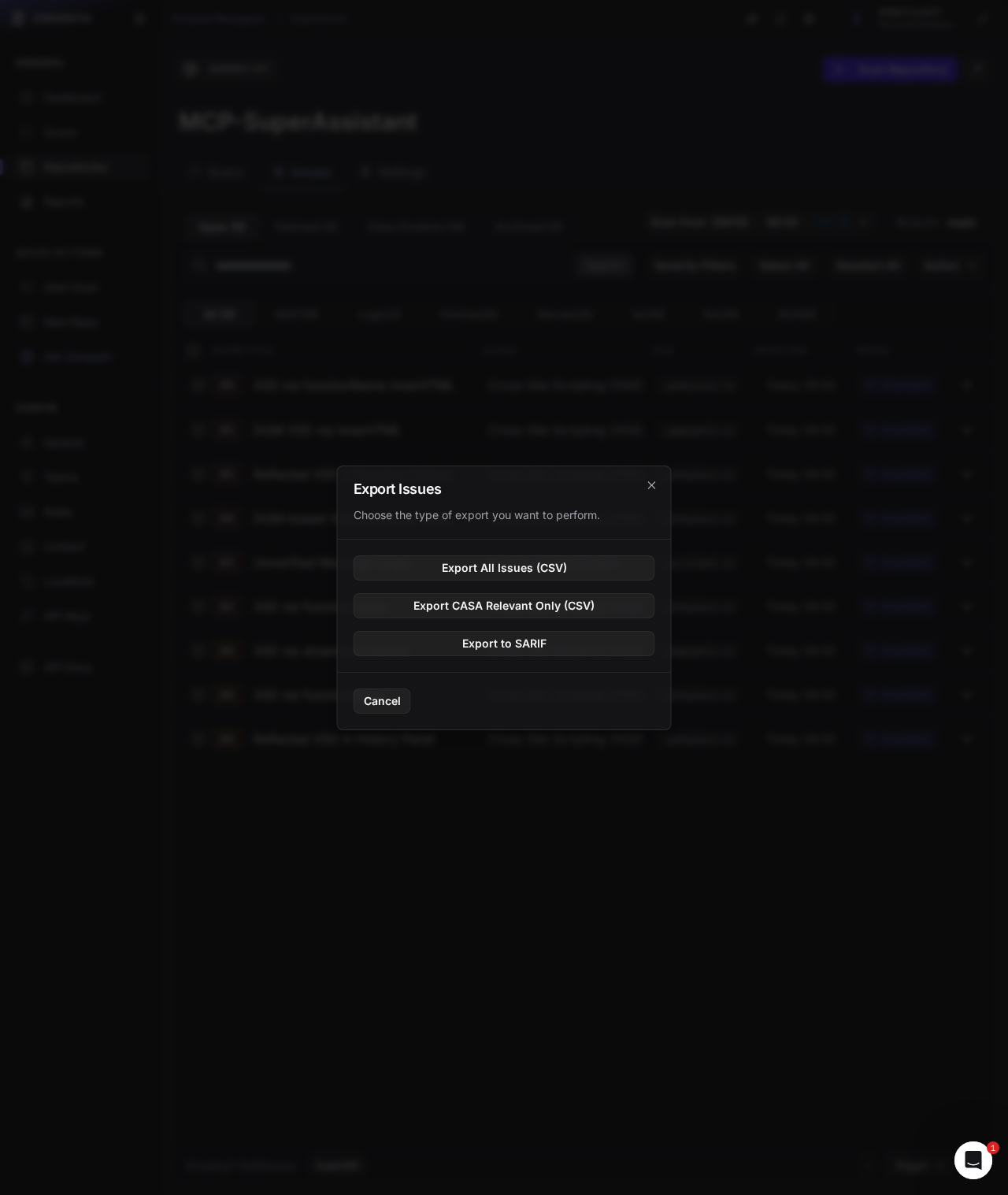 click on "Export All Issues (CSV)" at bounding box center [504, 568] 